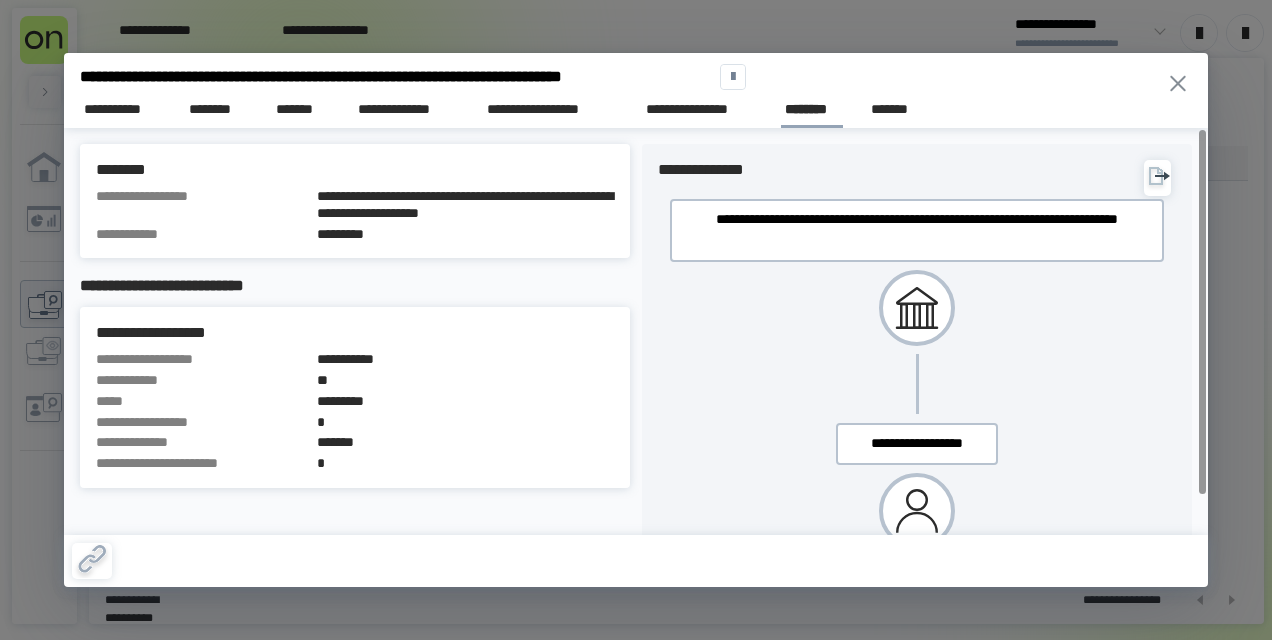 scroll, scrollTop: 0, scrollLeft: 0, axis: both 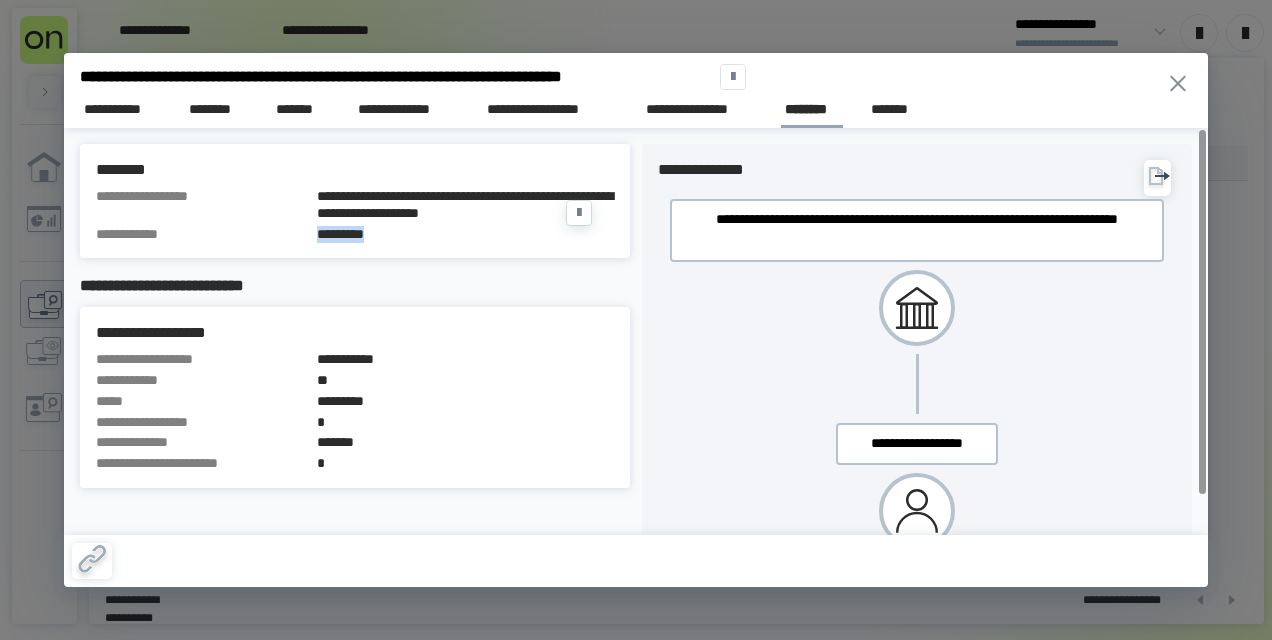 drag, startPoint x: 408, startPoint y: 252, endPoint x: 300, endPoint y: 260, distance: 108.29589 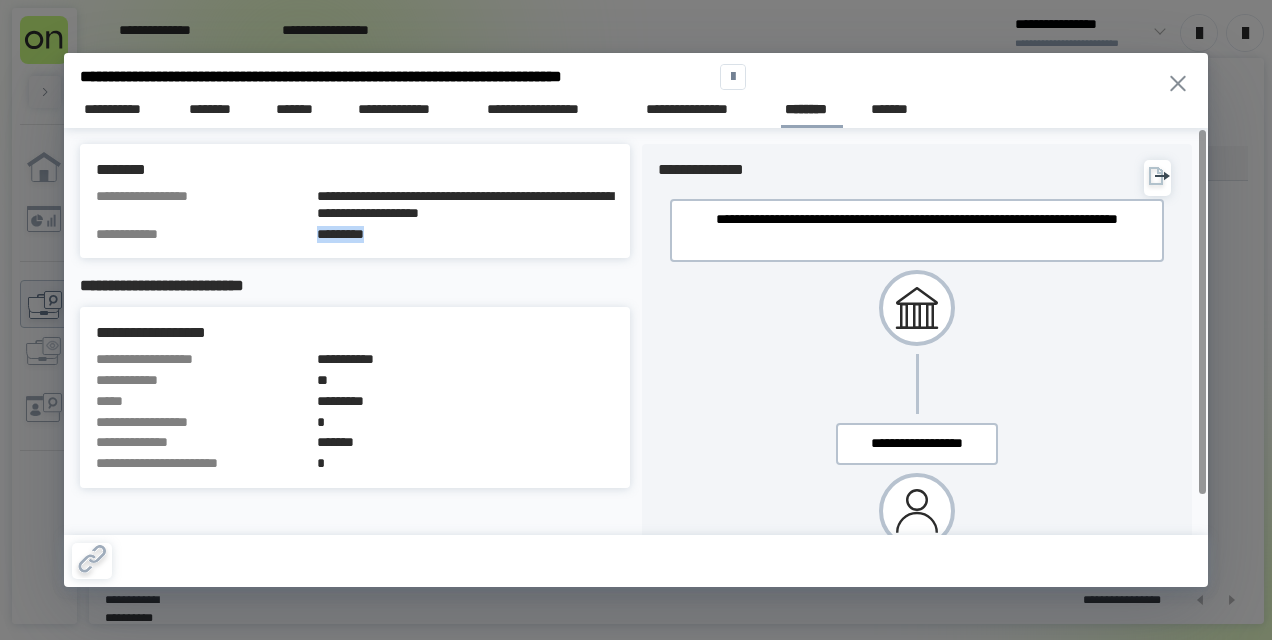 click 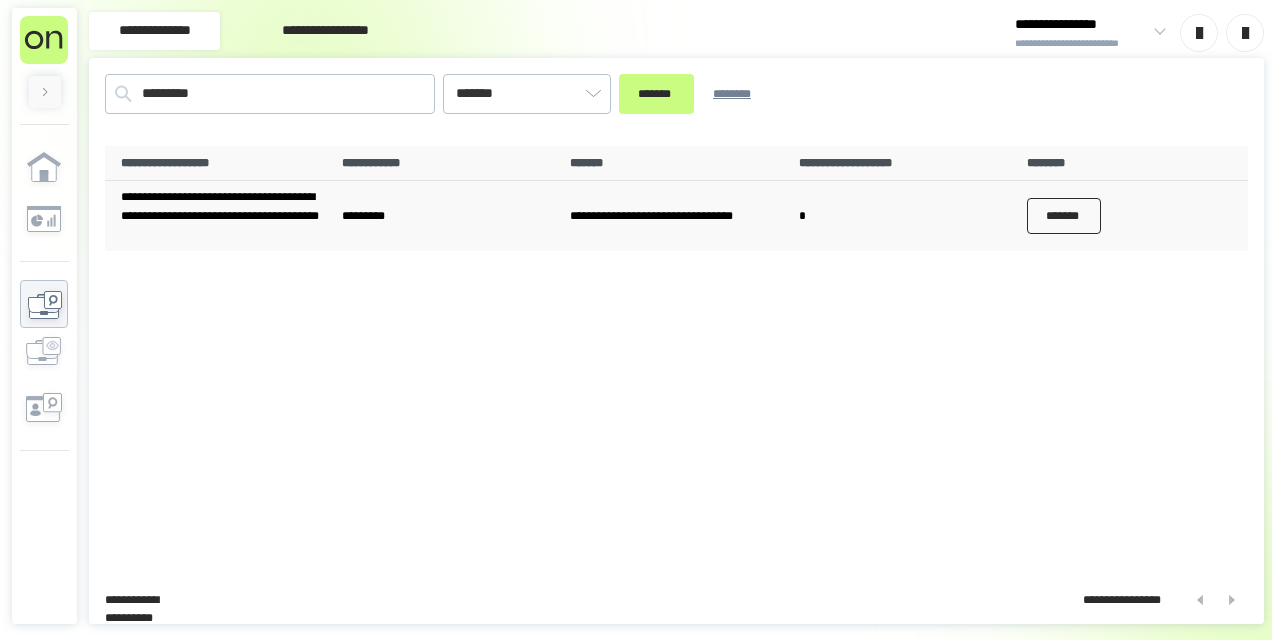 click on "*******" at bounding box center [1064, 216] 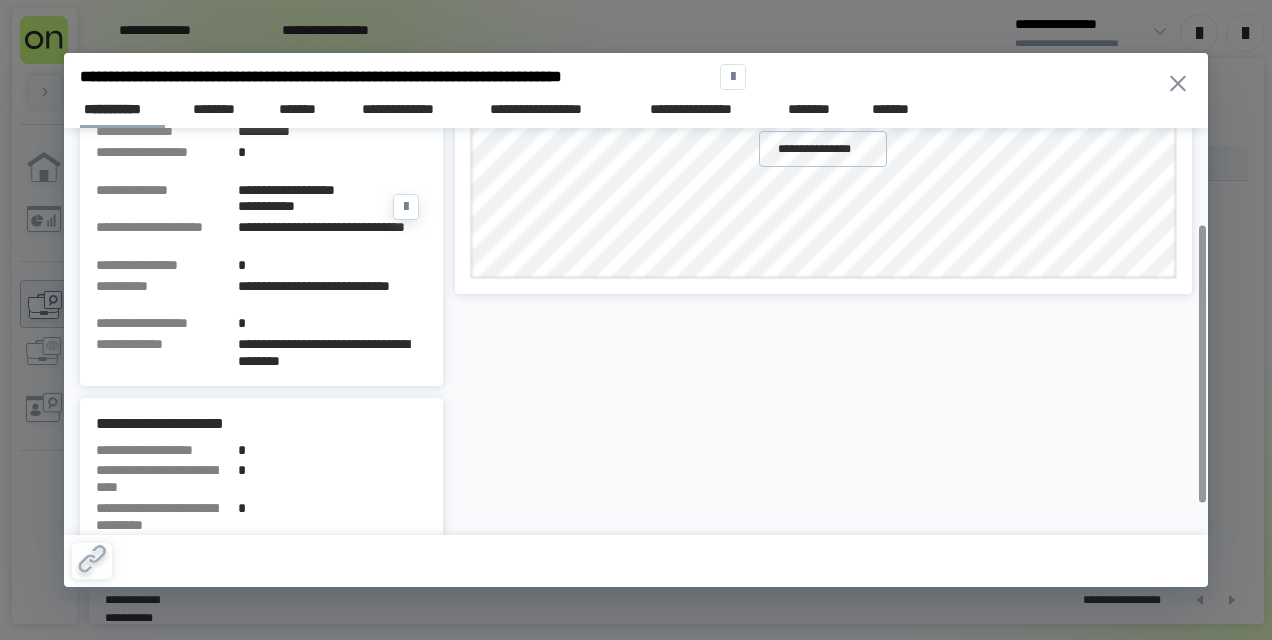 scroll, scrollTop: 187, scrollLeft: 0, axis: vertical 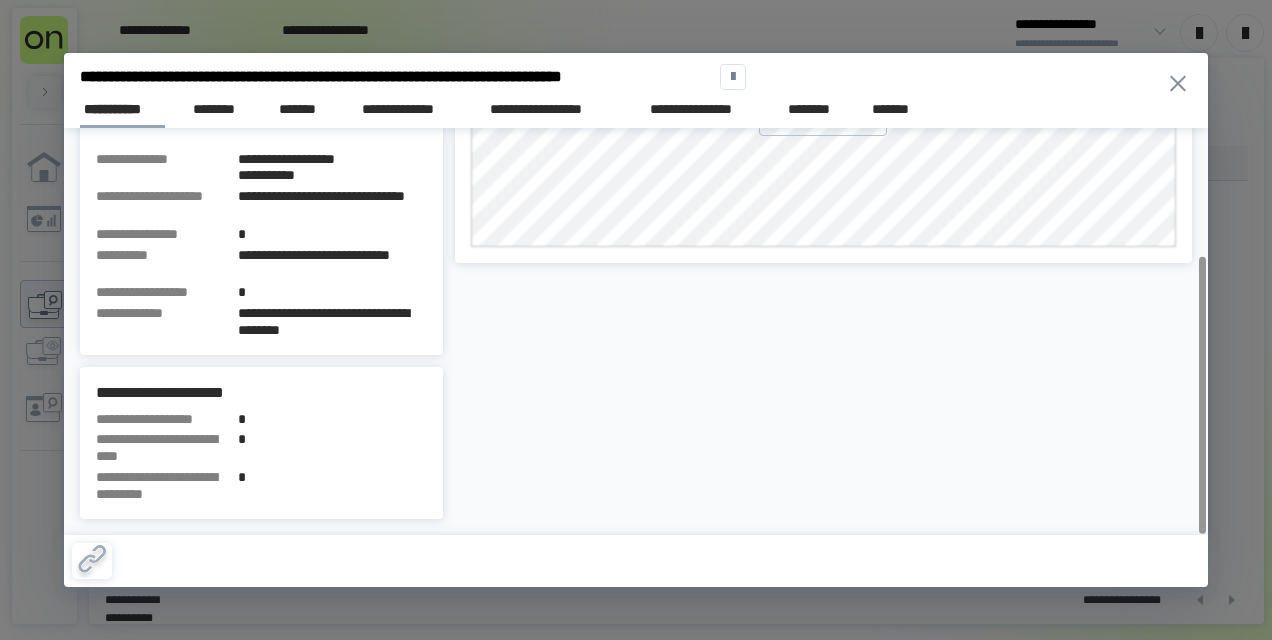 click 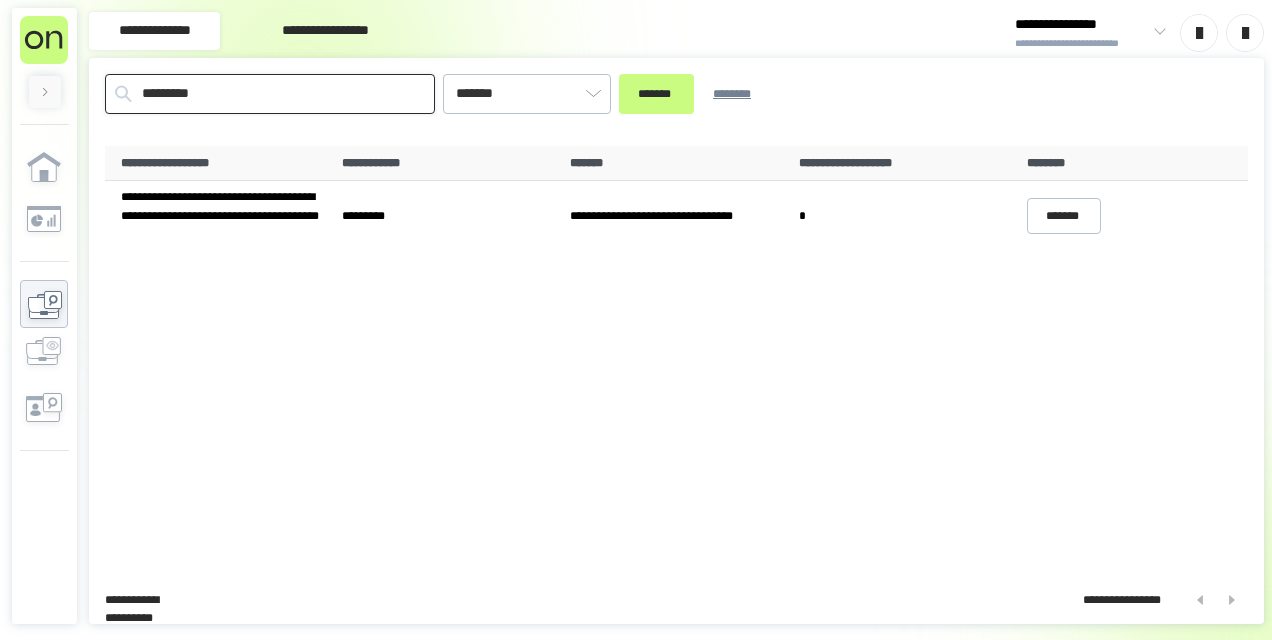 click on "*********" at bounding box center (270, 94) 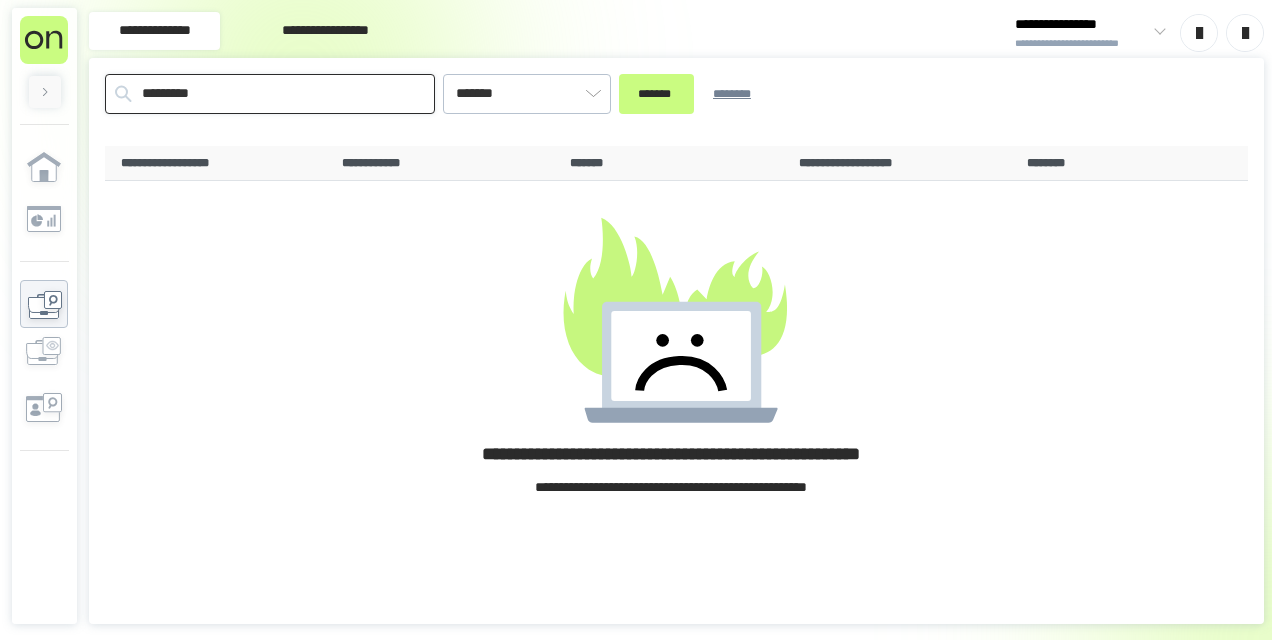 click on "*********" at bounding box center (270, 94) 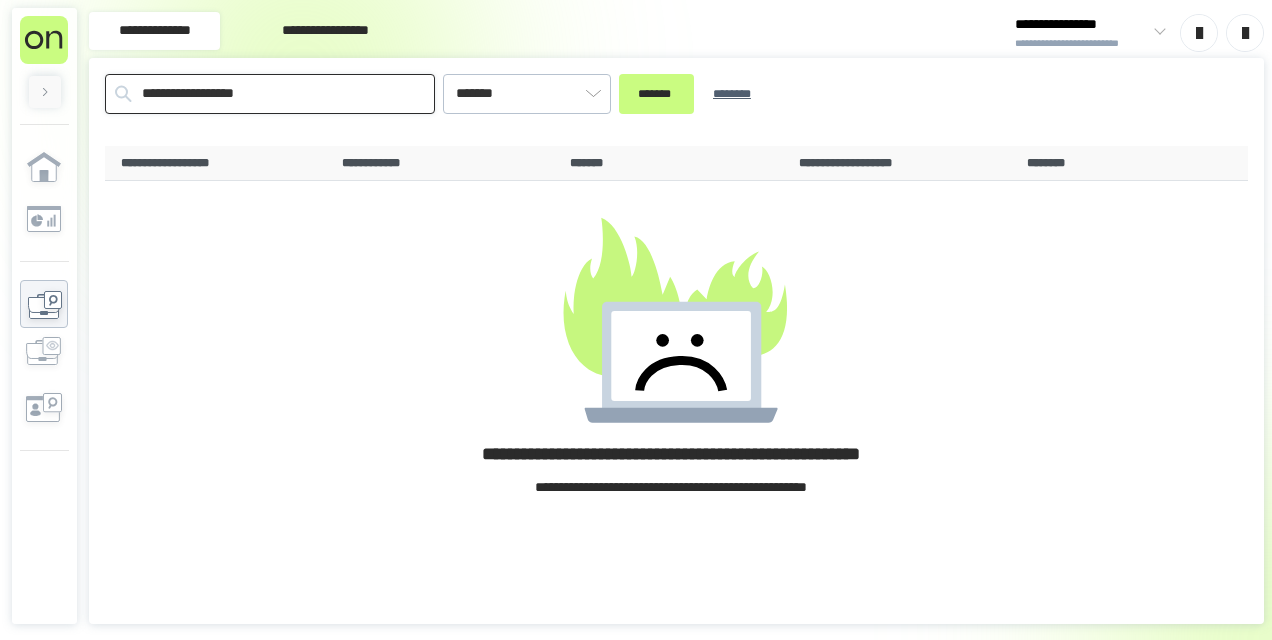 type on "**********" 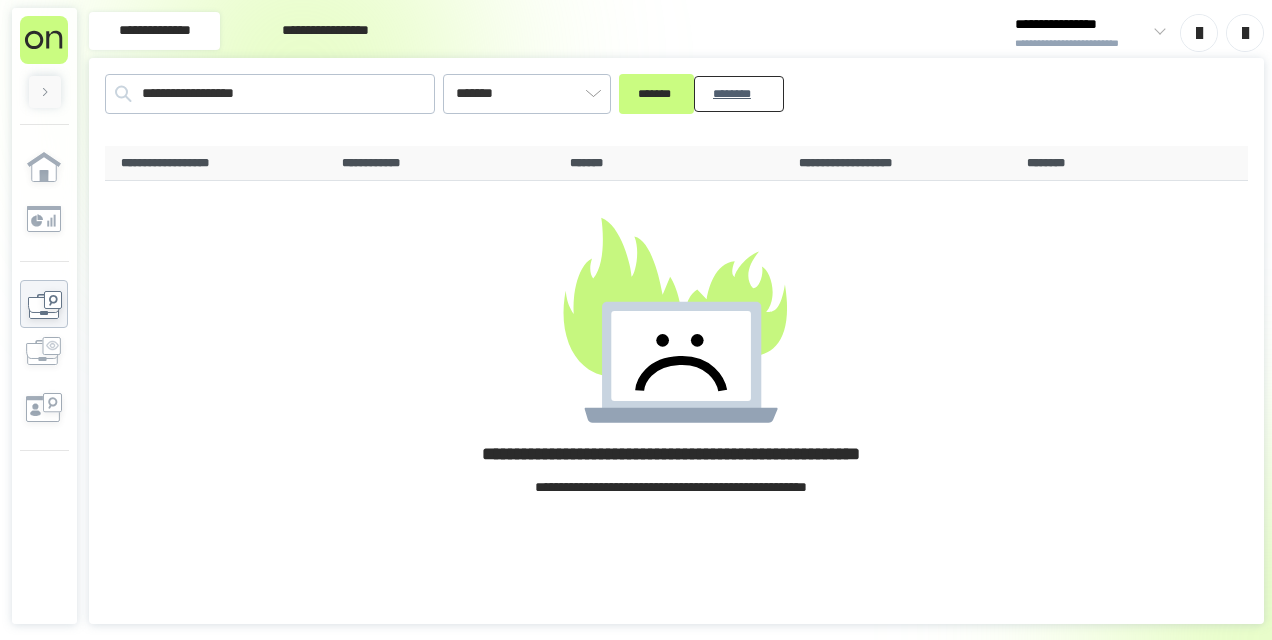 click on "********" at bounding box center (739, 93) 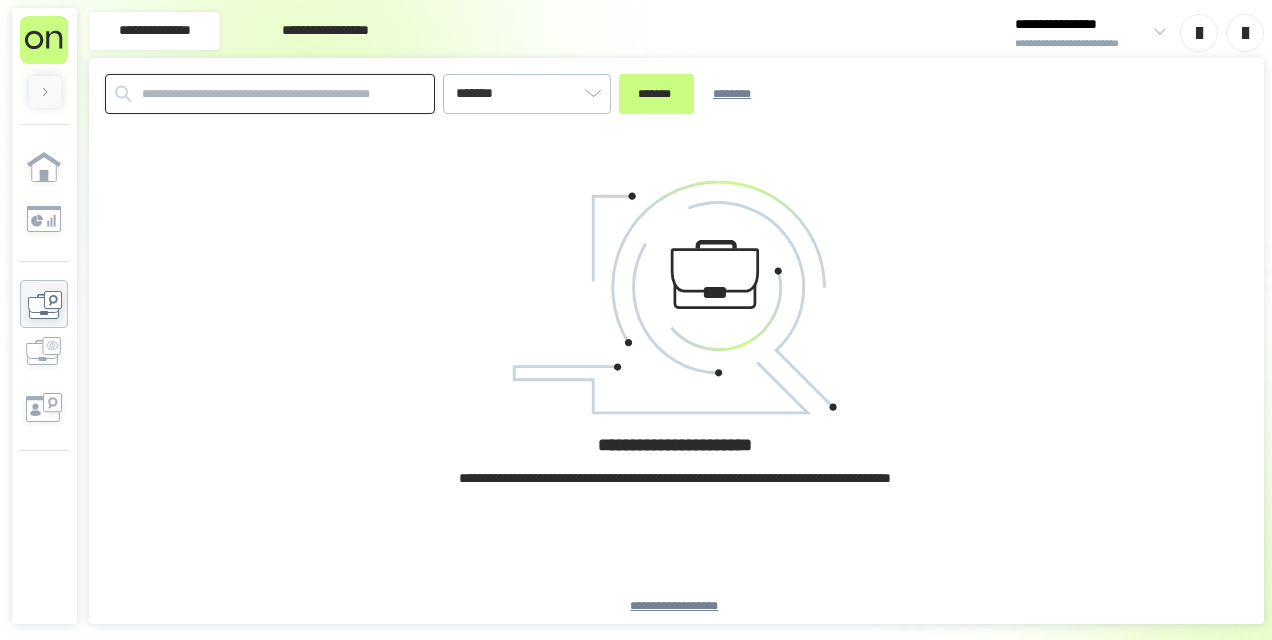 click at bounding box center [270, 94] 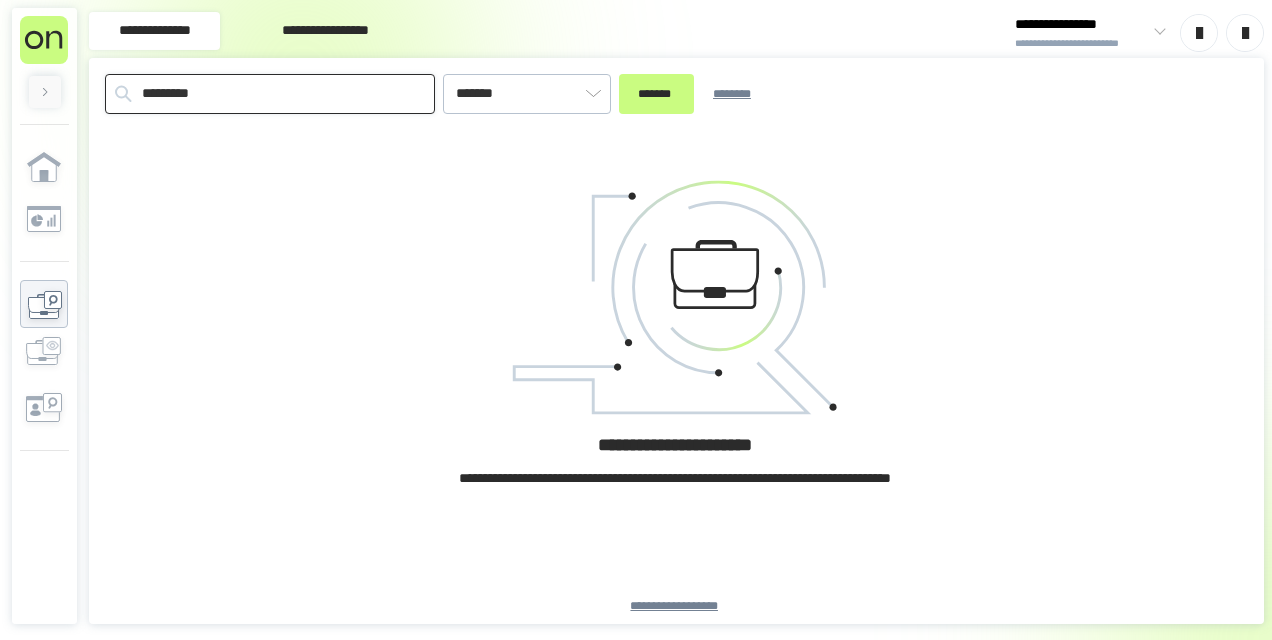 click on "*********" at bounding box center [270, 94] 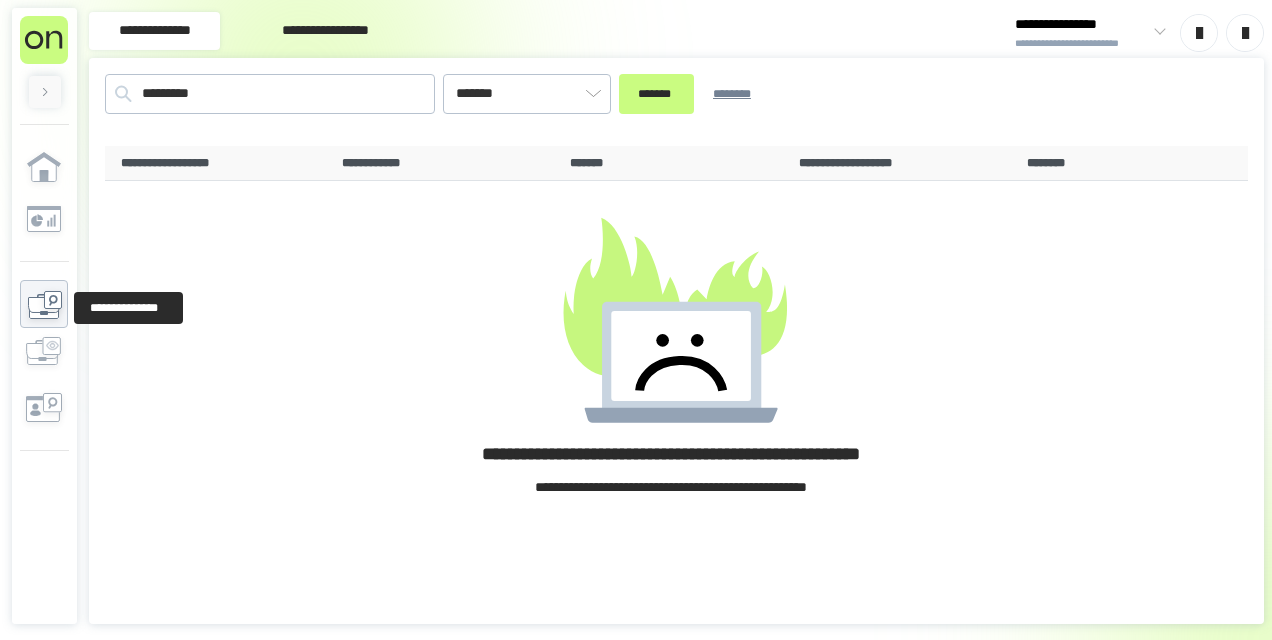 click 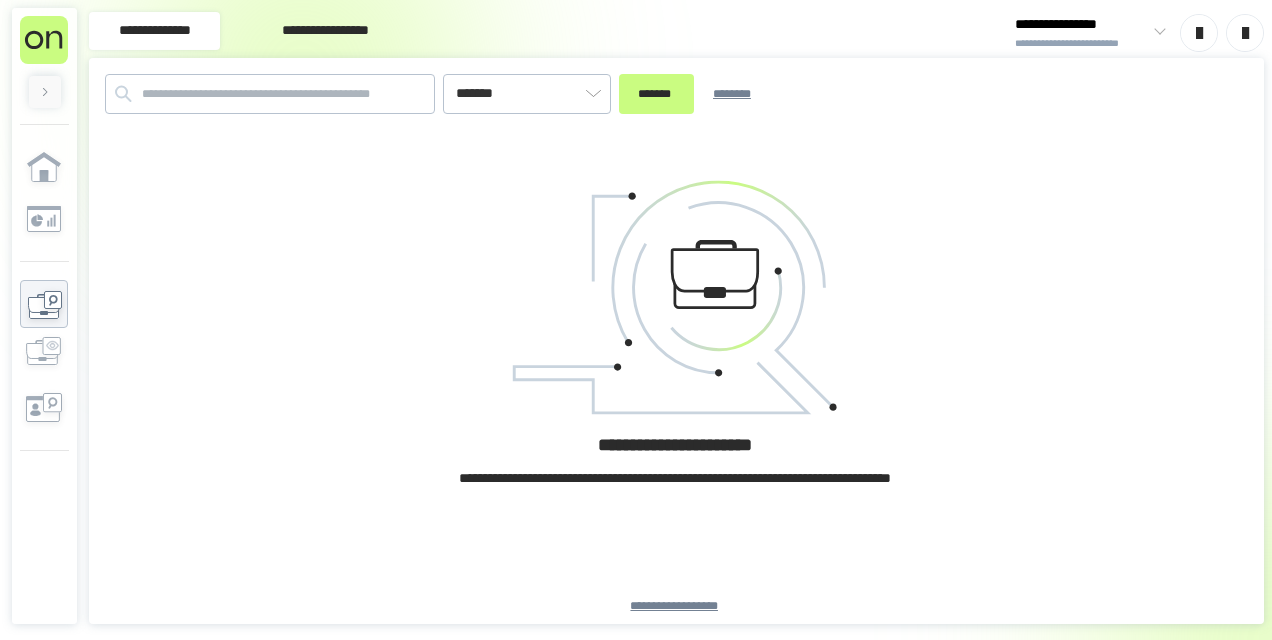 click at bounding box center (44, 339) 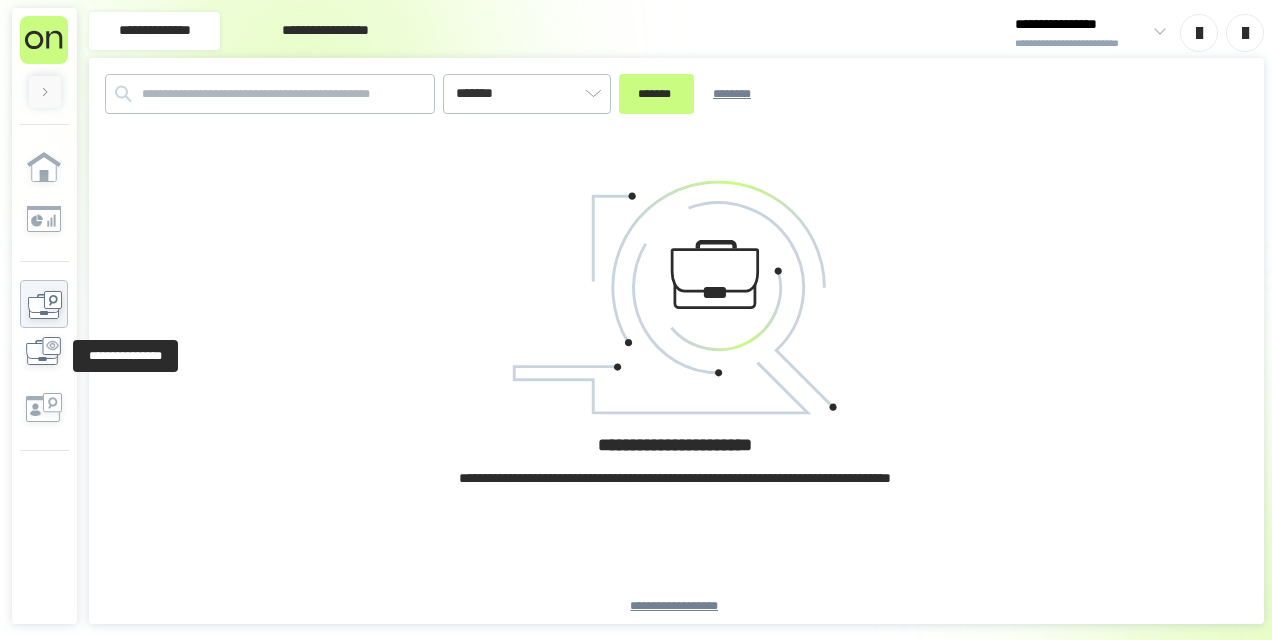 click 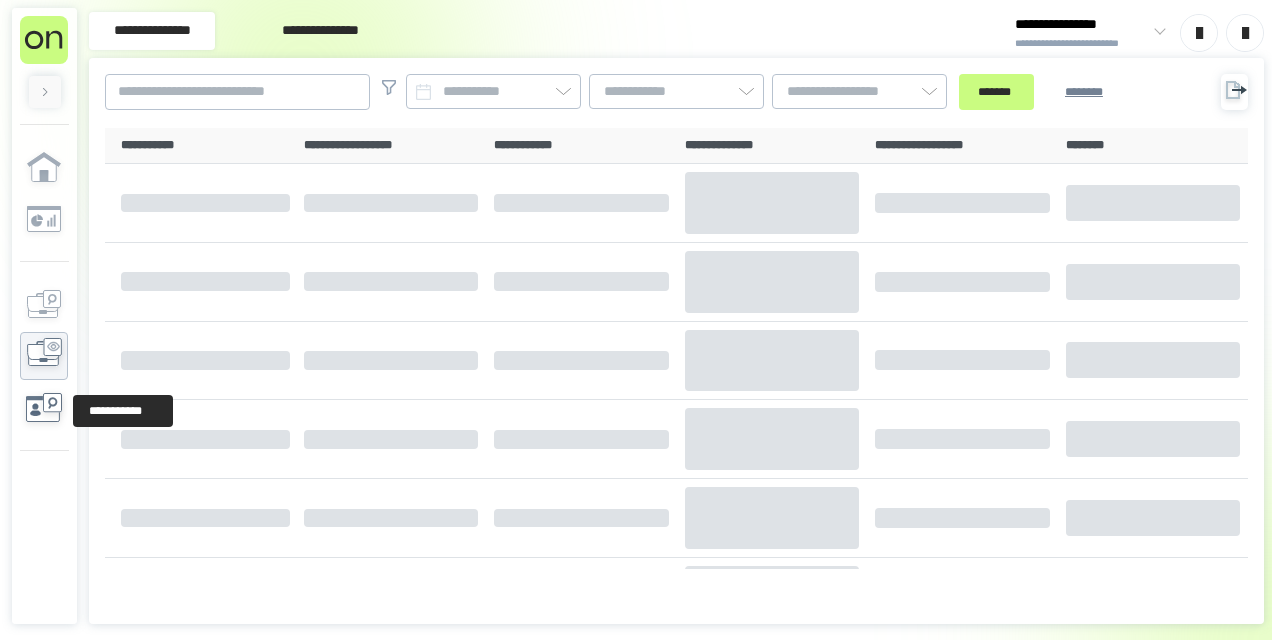 click 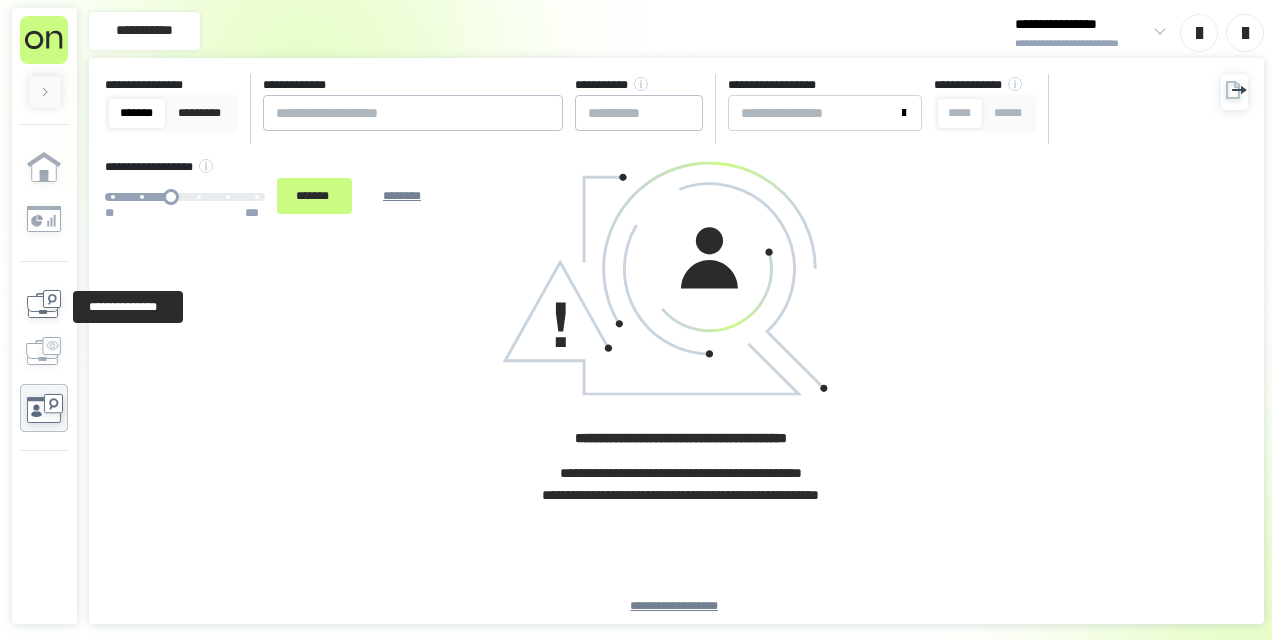 click 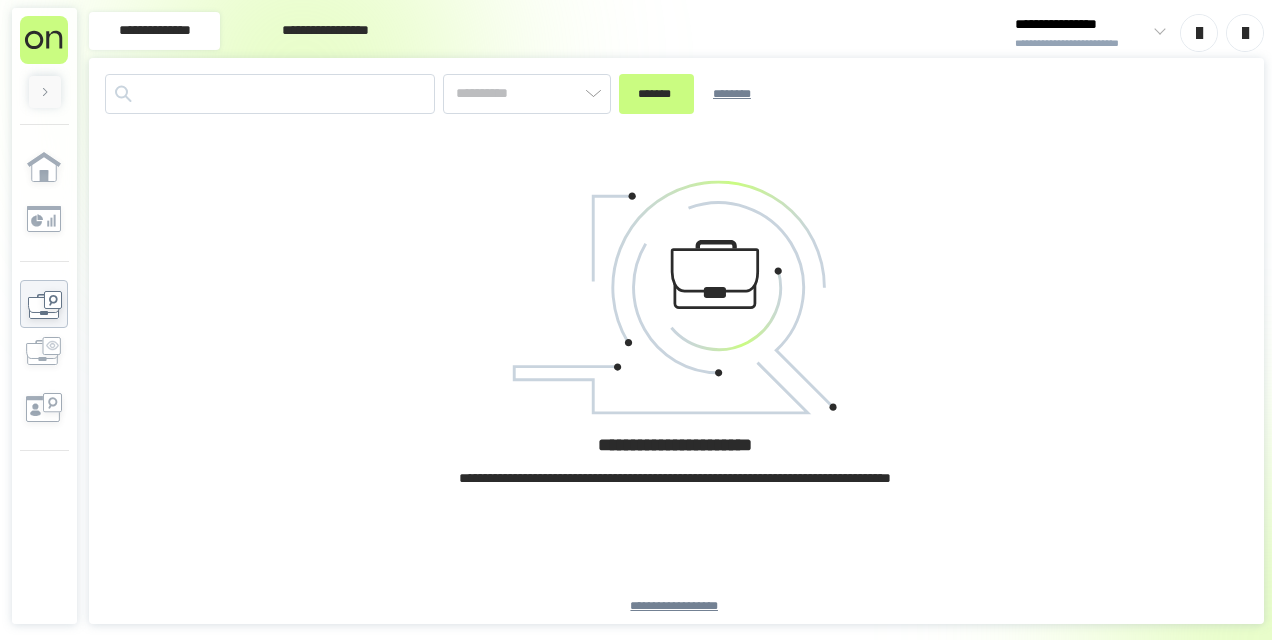 type on "*******" 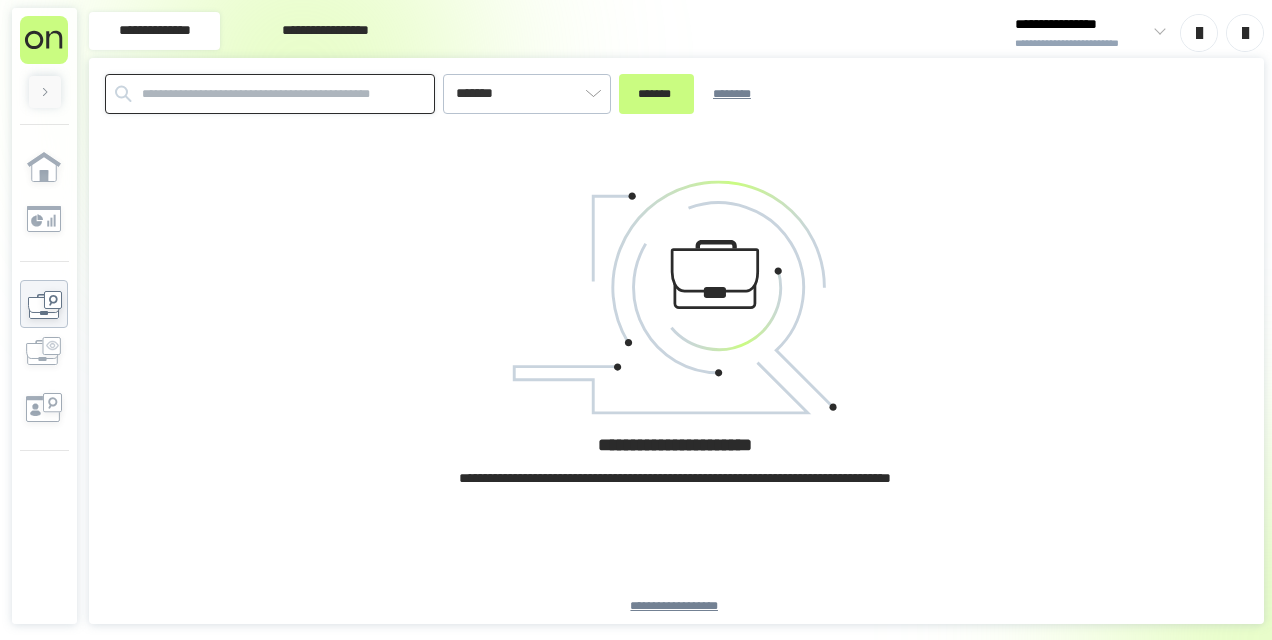 click at bounding box center (270, 94) 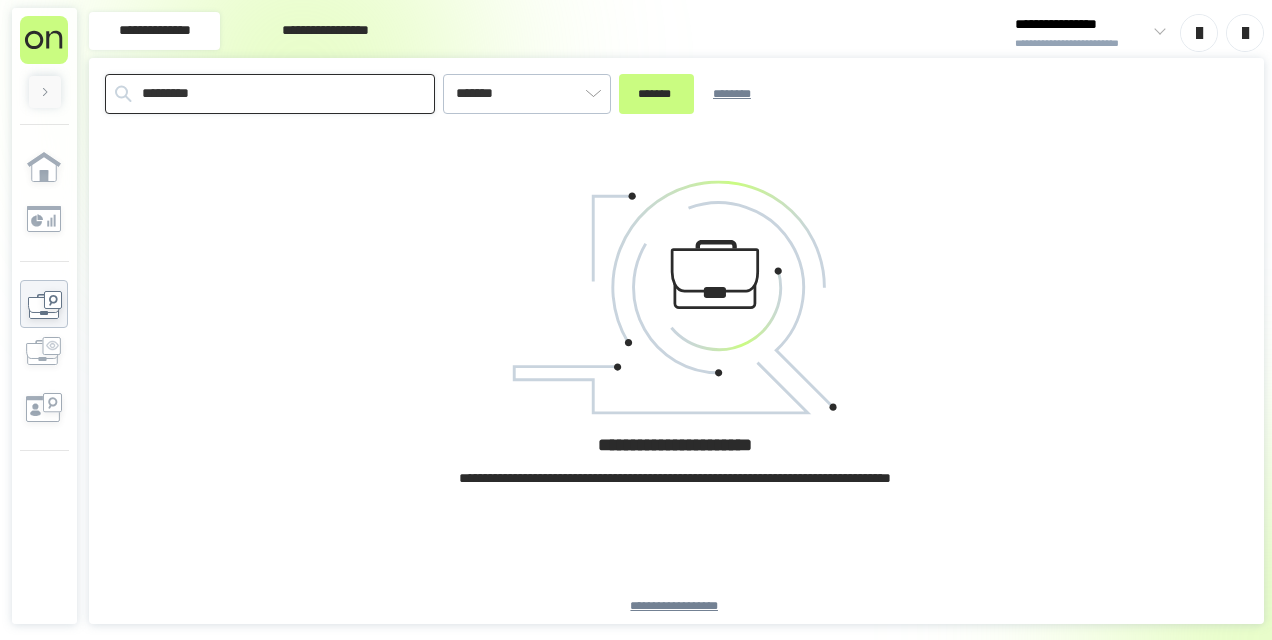 click on "*******" at bounding box center [656, 94] 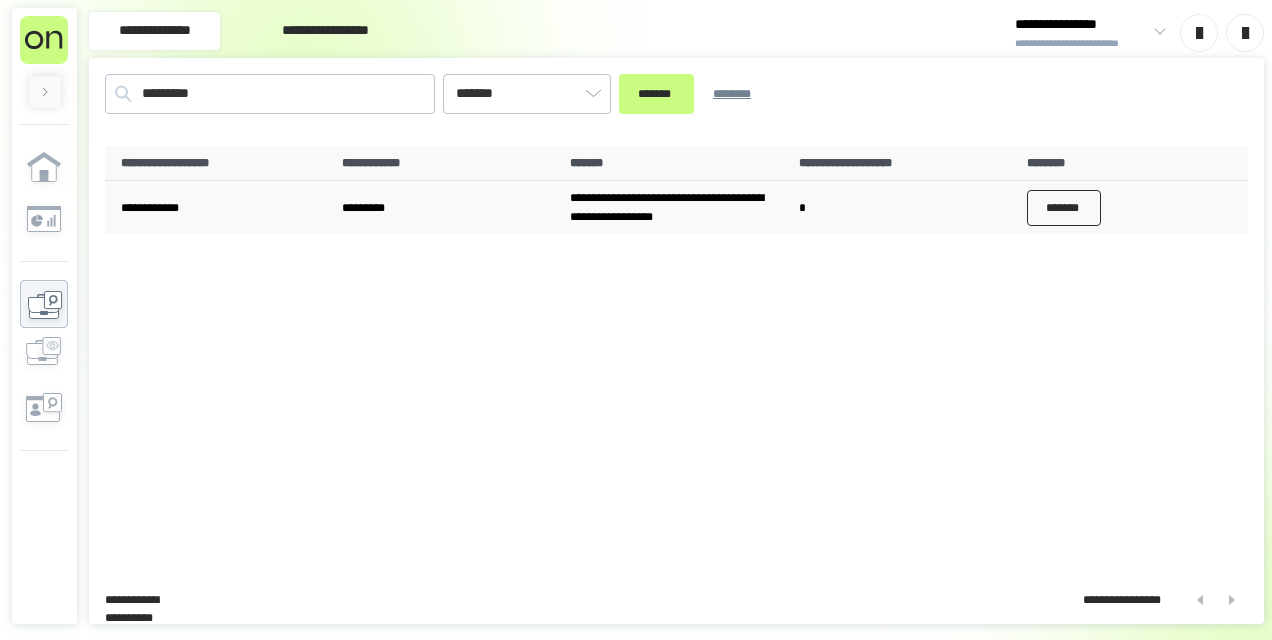 click on "*******" at bounding box center [1064, 208] 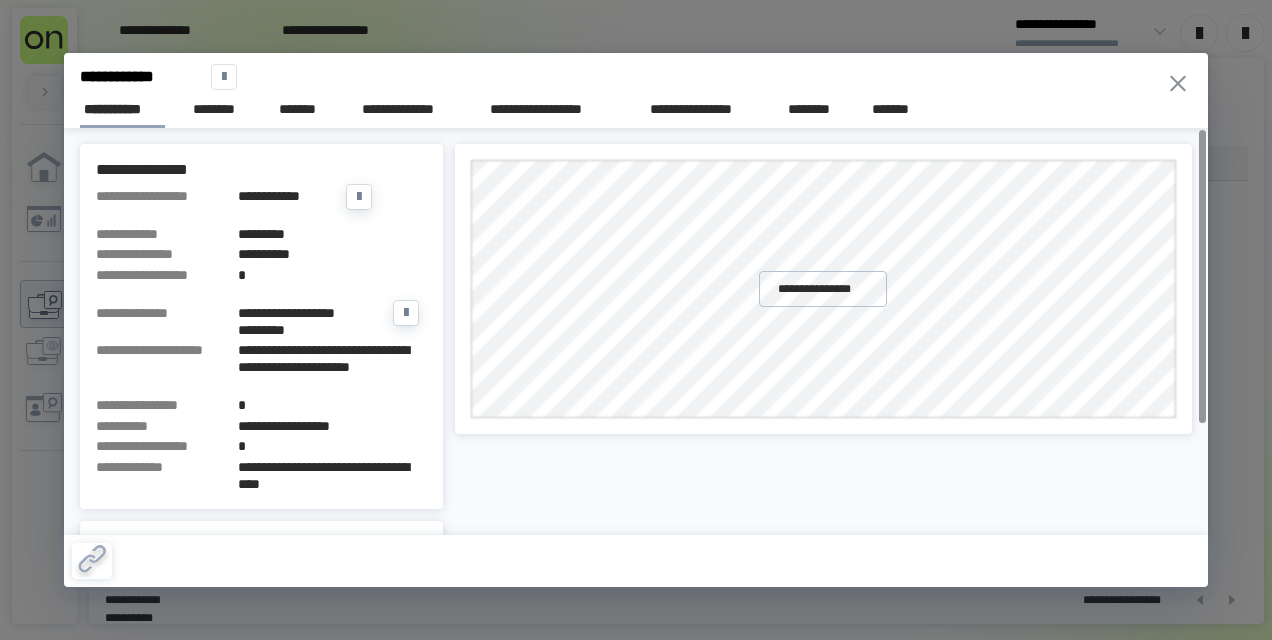 scroll, scrollTop: 100, scrollLeft: 0, axis: vertical 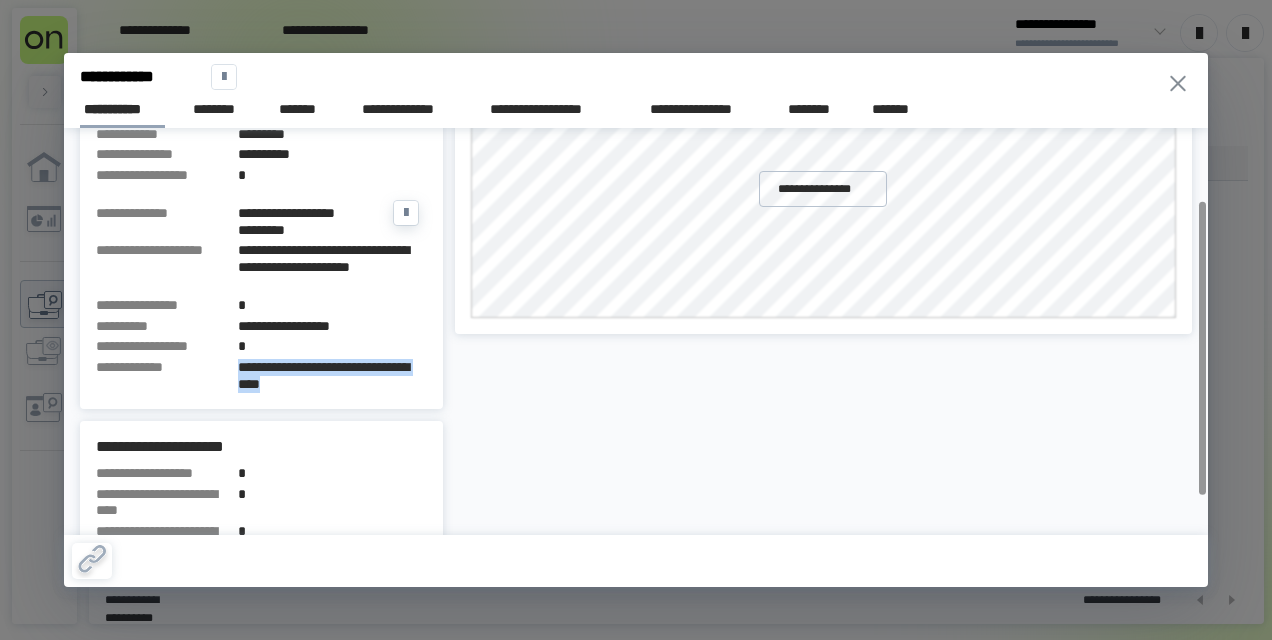 drag, startPoint x: 346, startPoint y: 391, endPoint x: 241, endPoint y: 373, distance: 106.531685 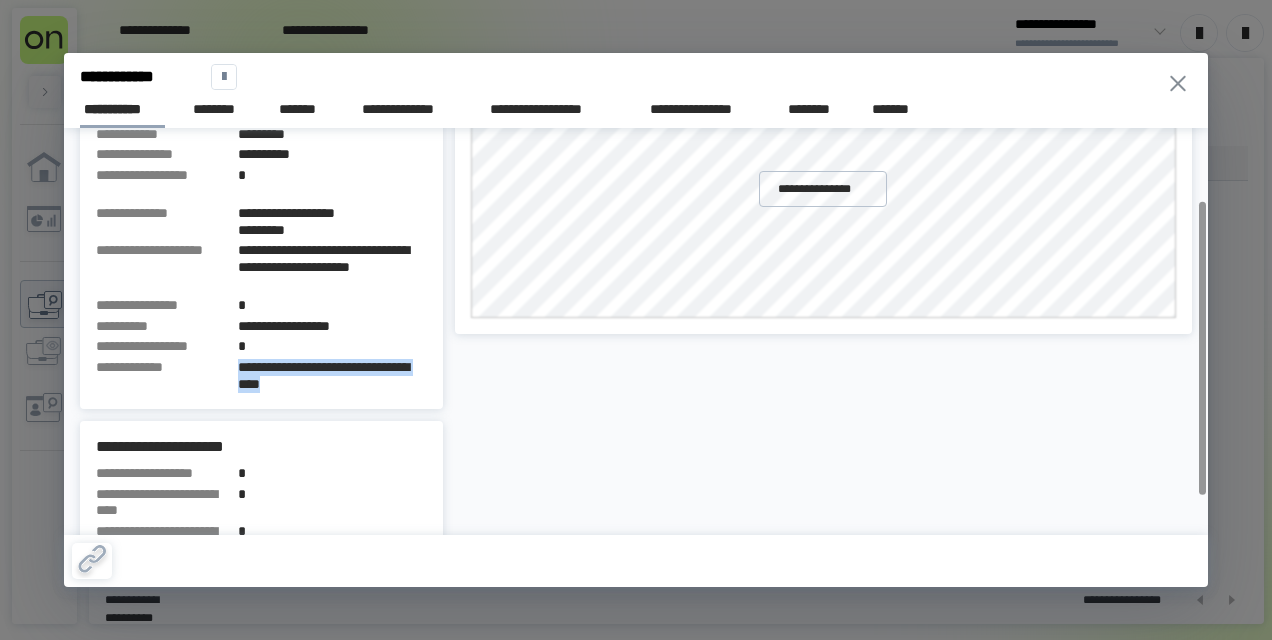 click 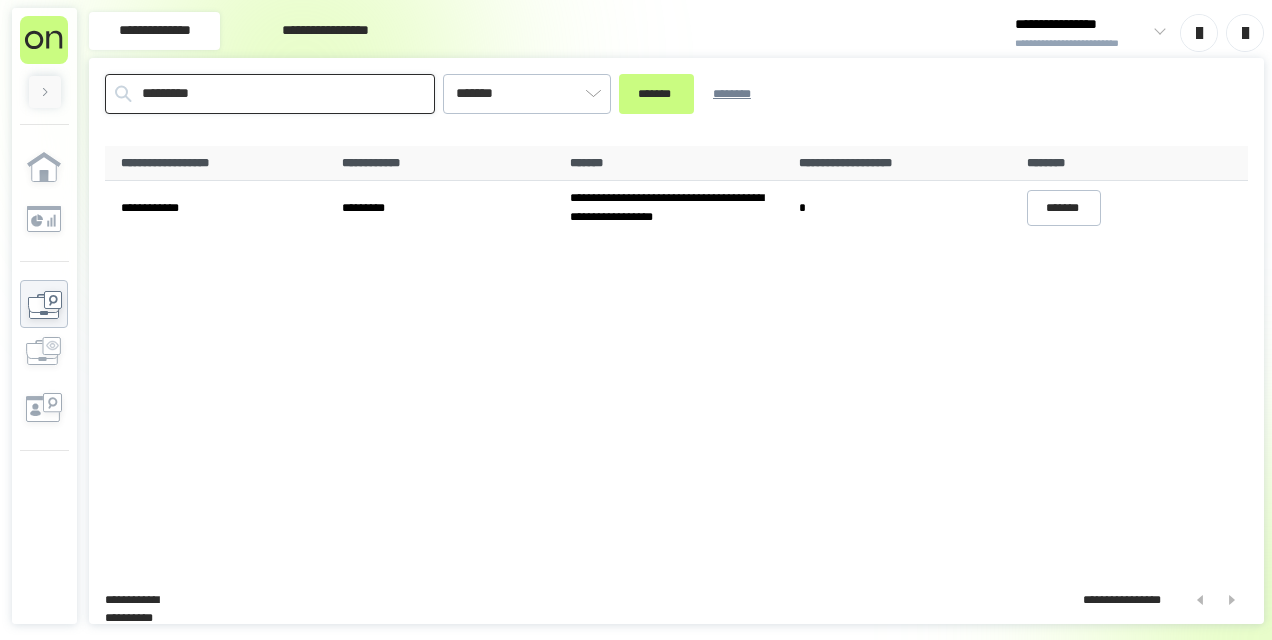 drag, startPoint x: 248, startPoint y: 92, endPoint x: -4, endPoint y: 60, distance: 254.02362 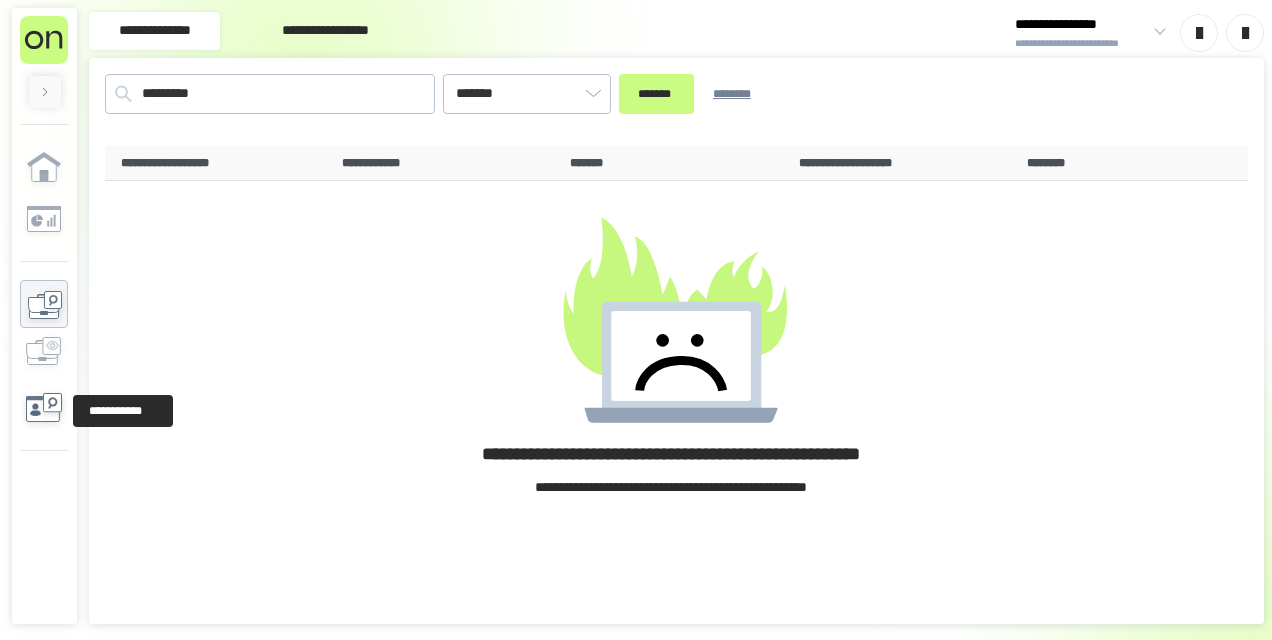 click 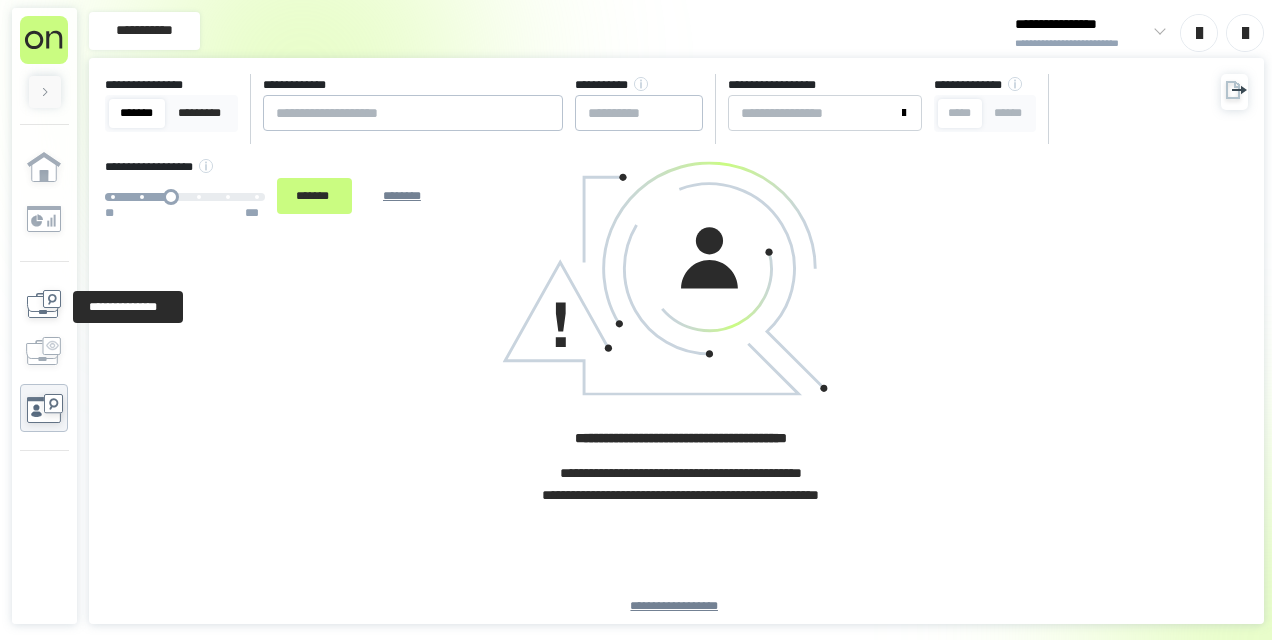 click 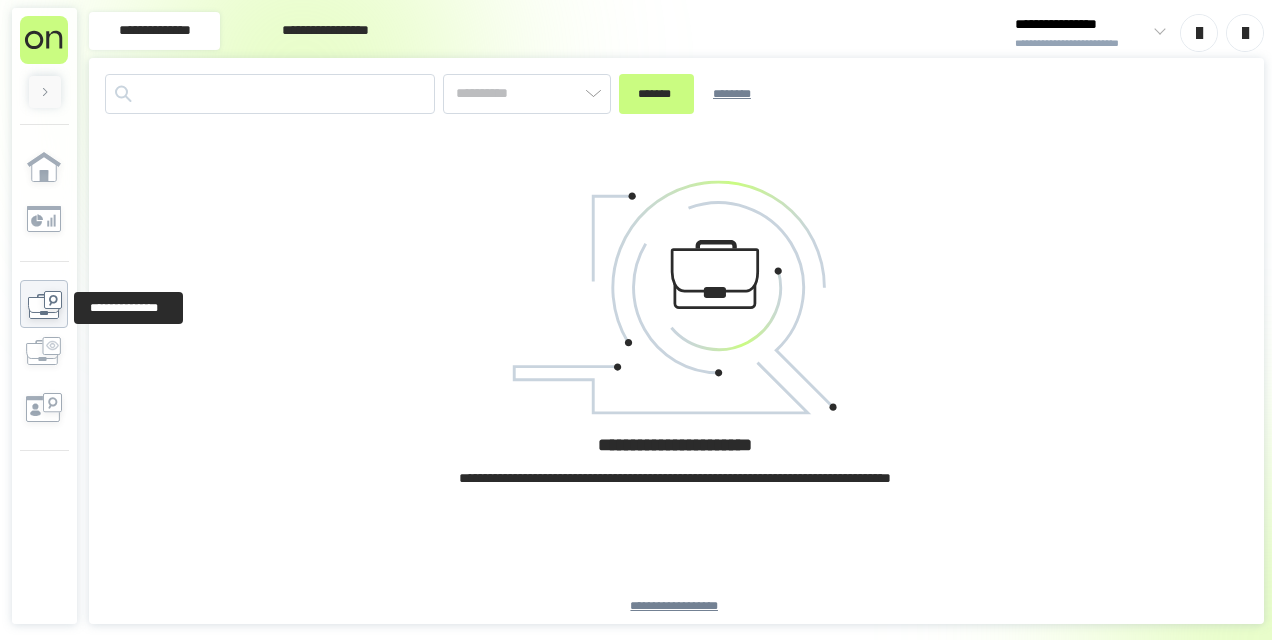 type on "*******" 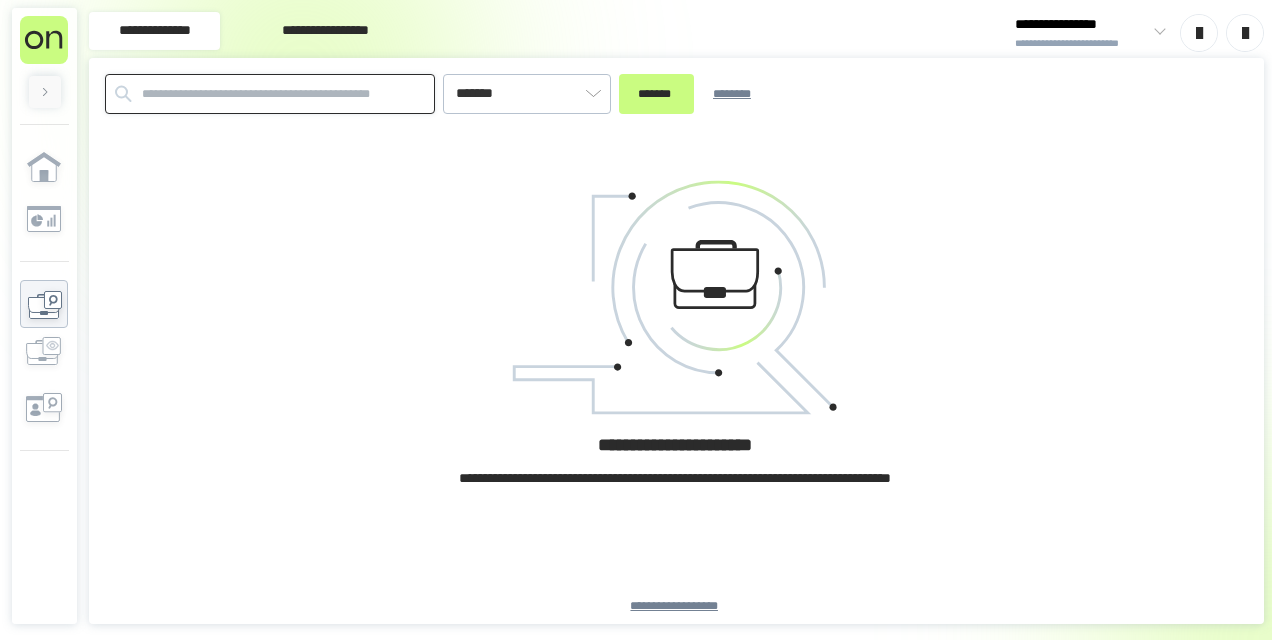 click at bounding box center (270, 94) 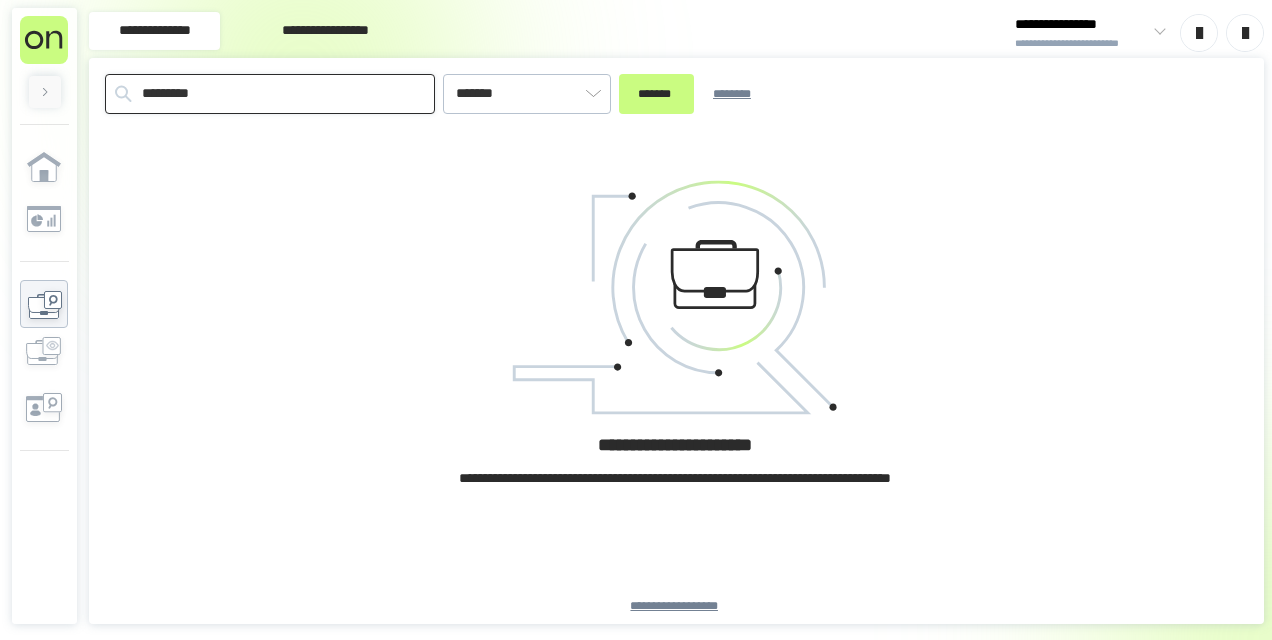 click on "*******" at bounding box center [656, 94] 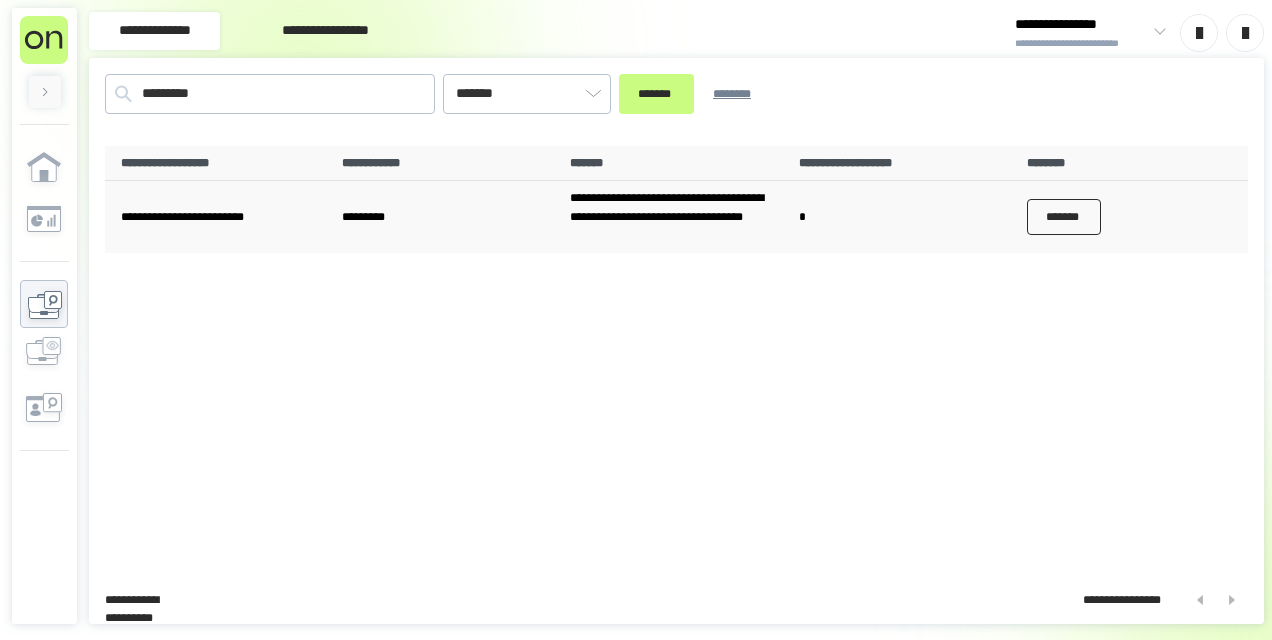 click on "*******" at bounding box center [1064, 217] 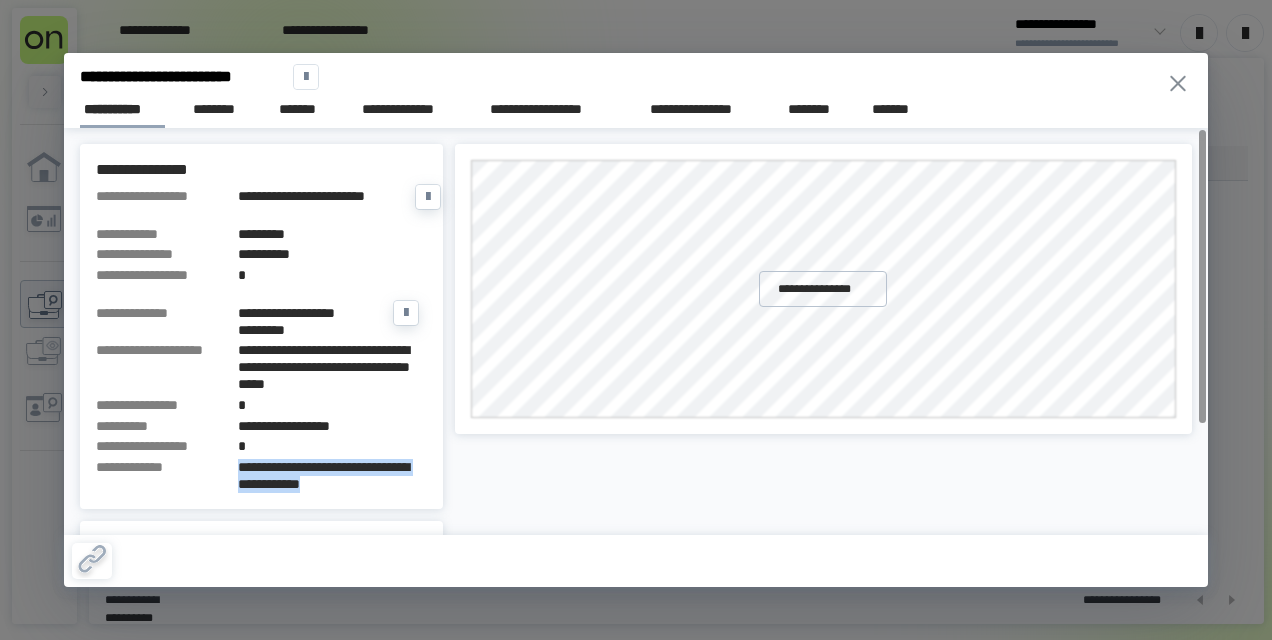 drag, startPoint x: 376, startPoint y: 478, endPoint x: 223, endPoint y: 476, distance: 153.01308 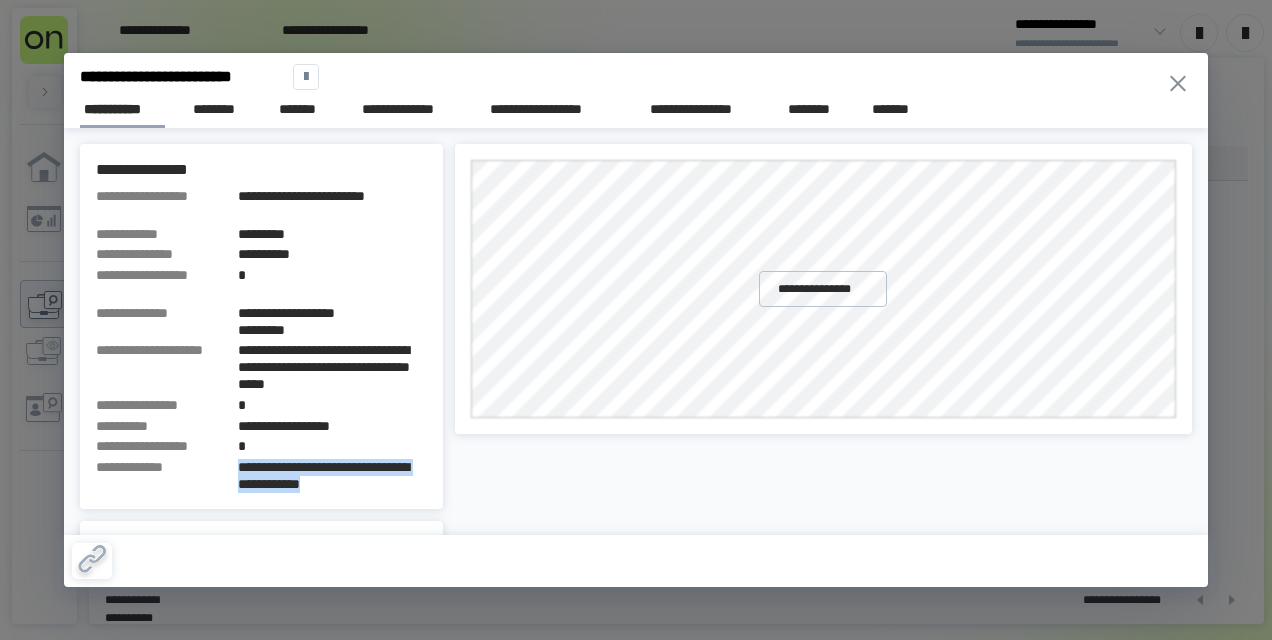 click on "**********" at bounding box center [636, 320] 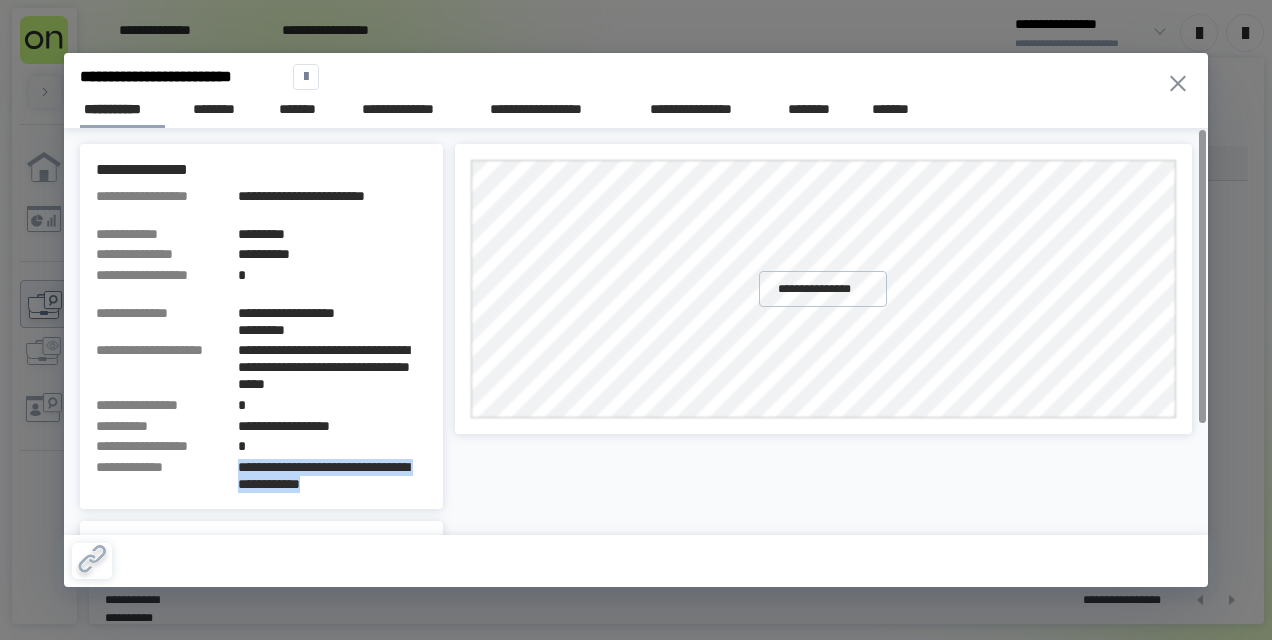 click 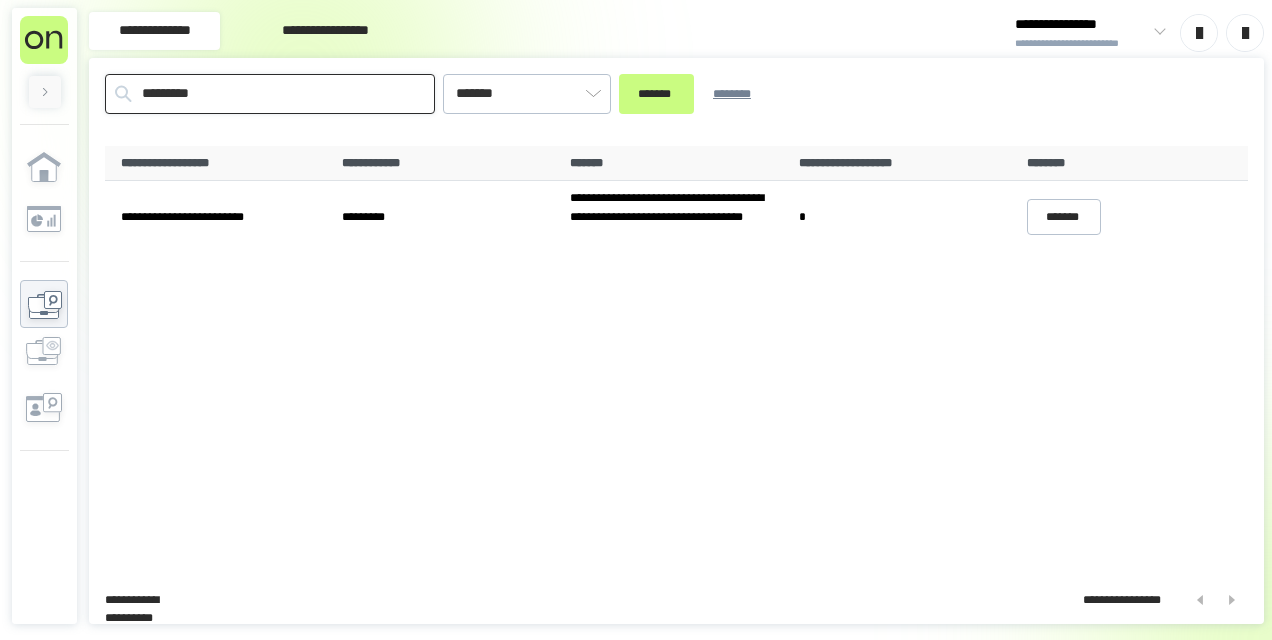 drag, startPoint x: 245, startPoint y: 94, endPoint x: 12, endPoint y: 13, distance: 246.67793 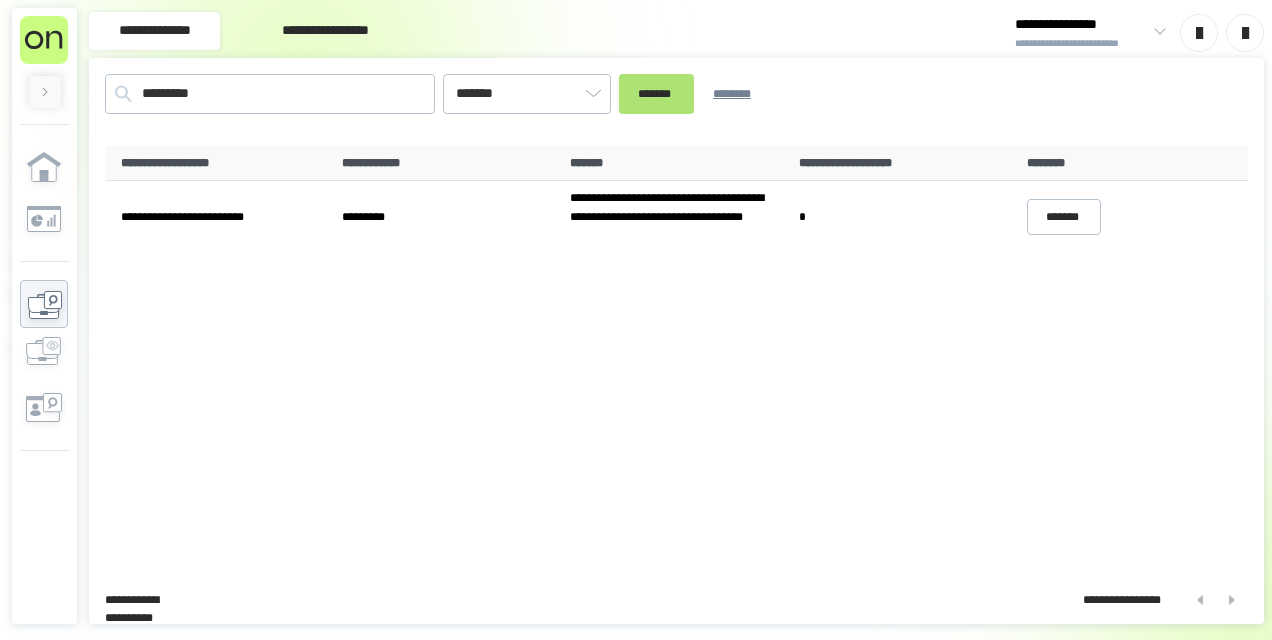 click on "*******" at bounding box center (656, 93) 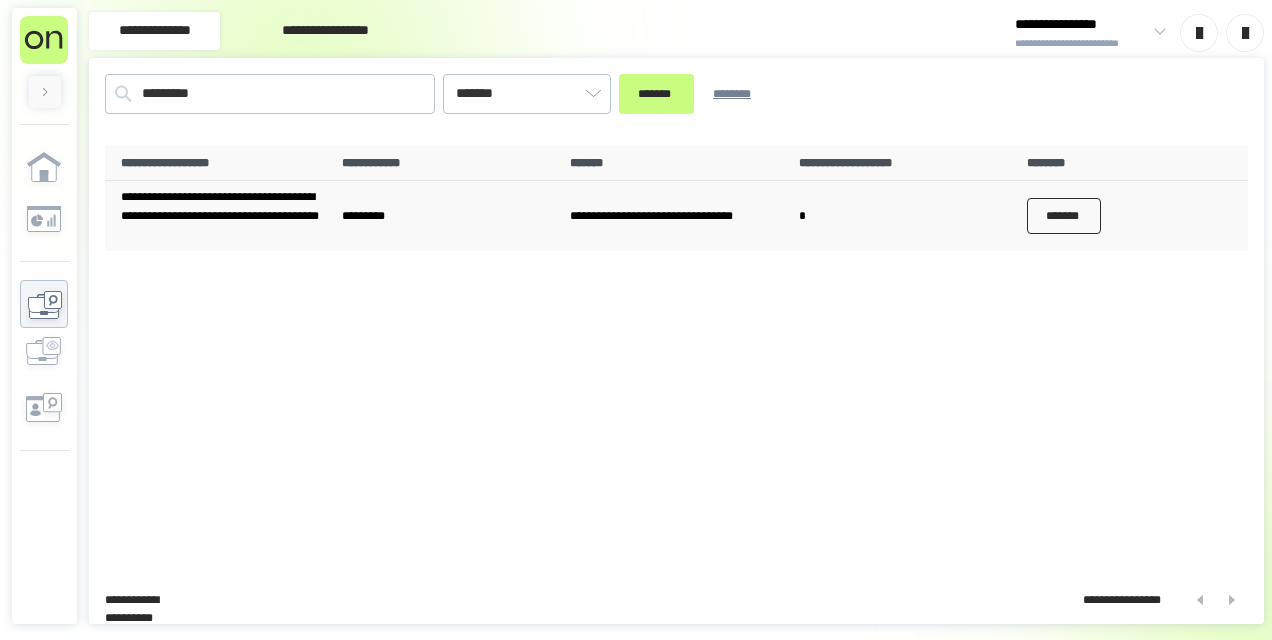 click on "*******" at bounding box center [1064, 216] 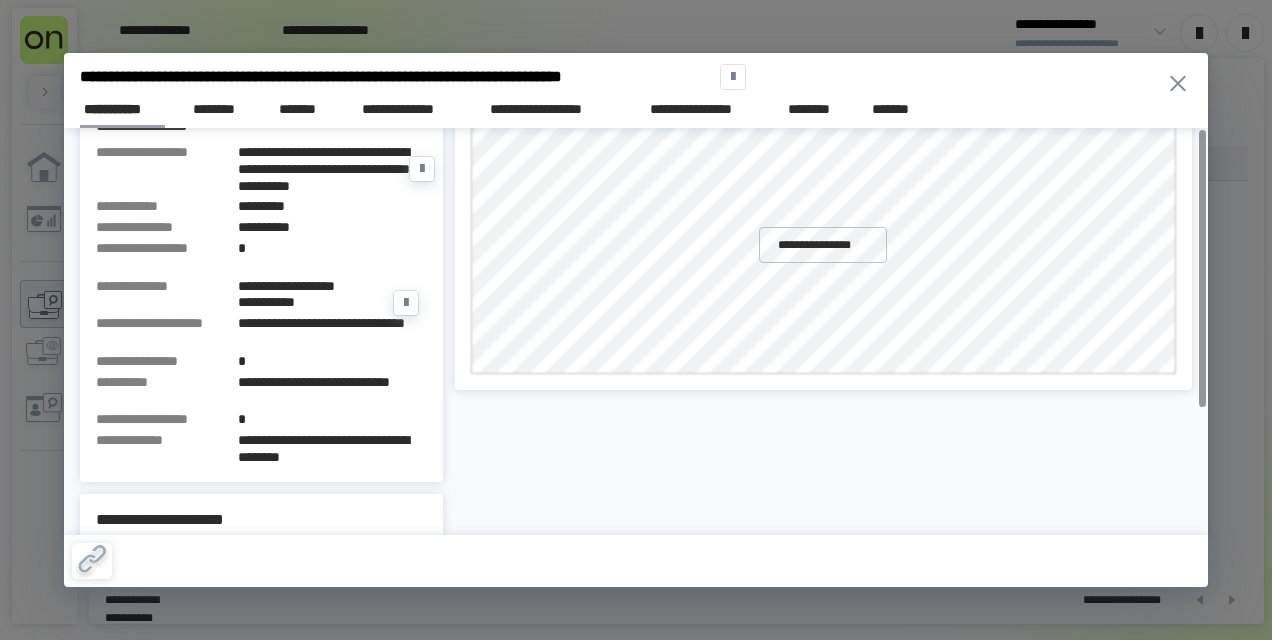scroll, scrollTop: 0, scrollLeft: 0, axis: both 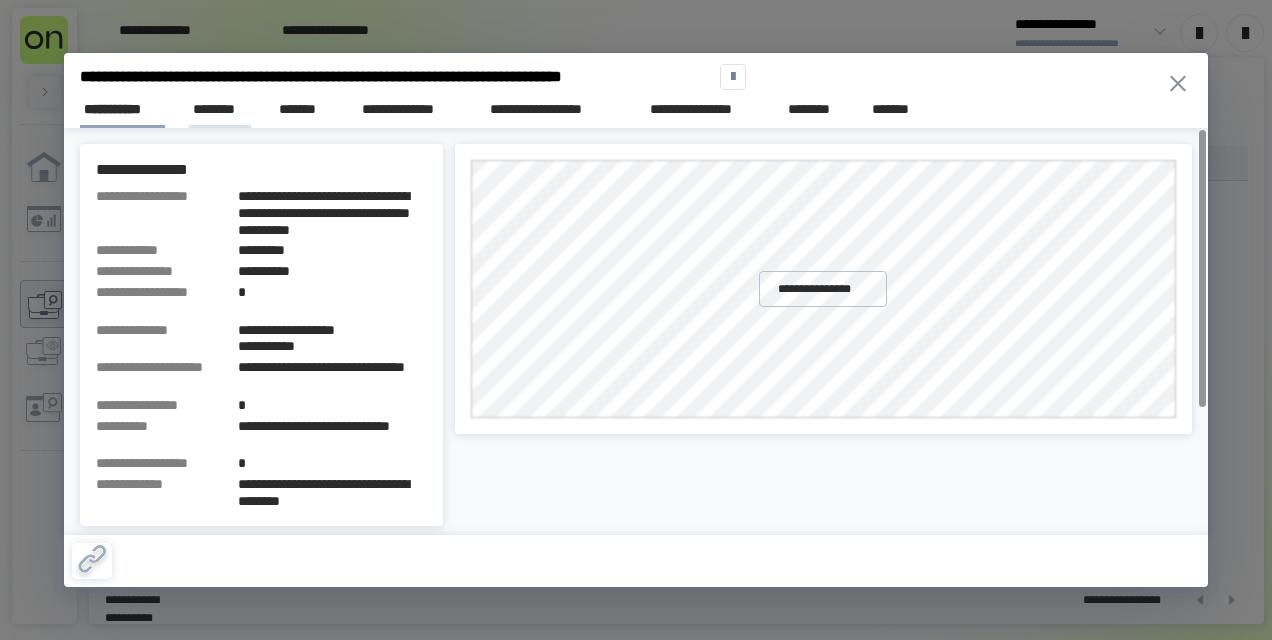 click on "********" at bounding box center (220, 109) 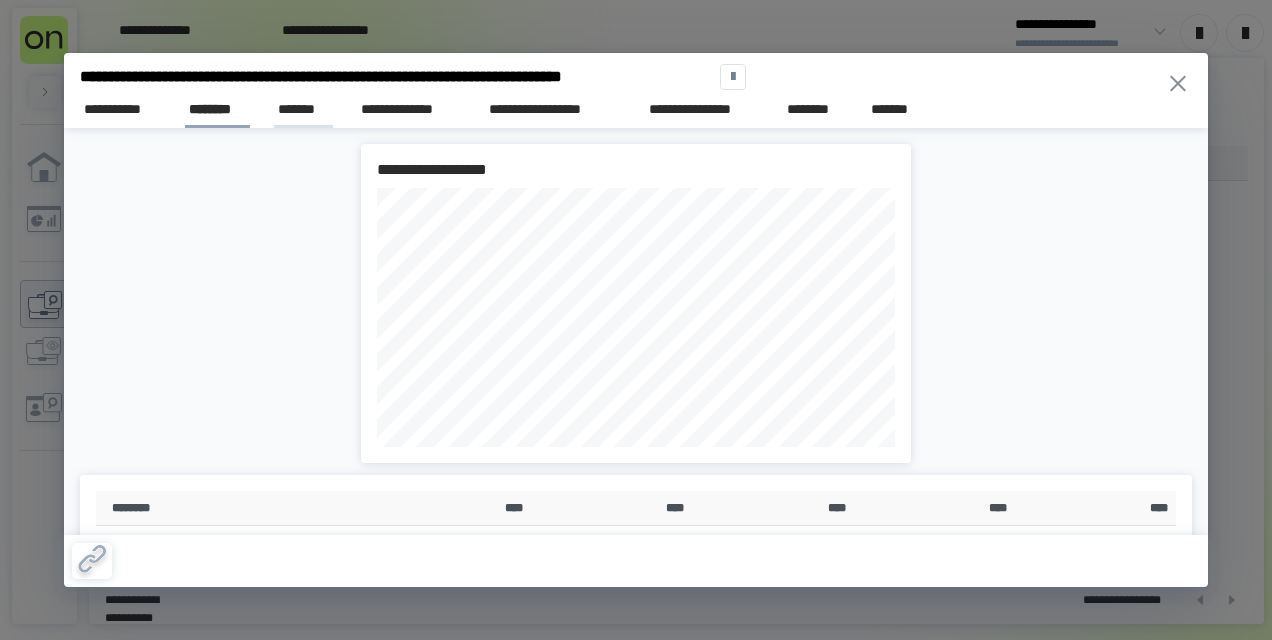 click on "*******" at bounding box center (303, 109) 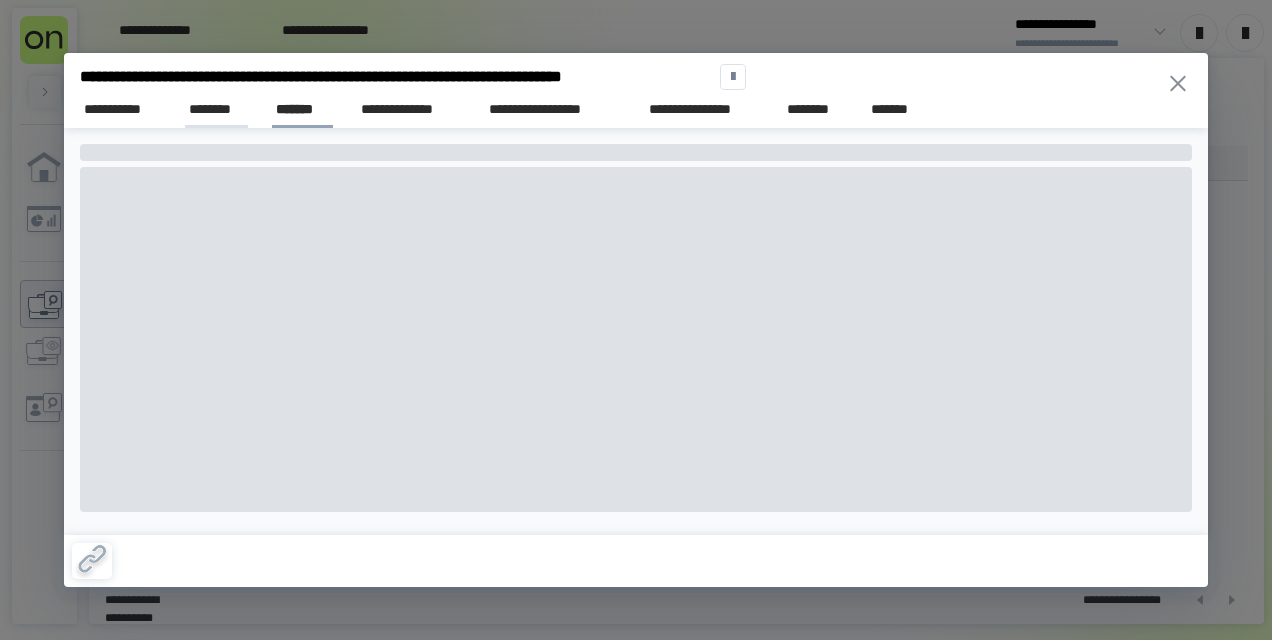 click on "********" at bounding box center [216, 109] 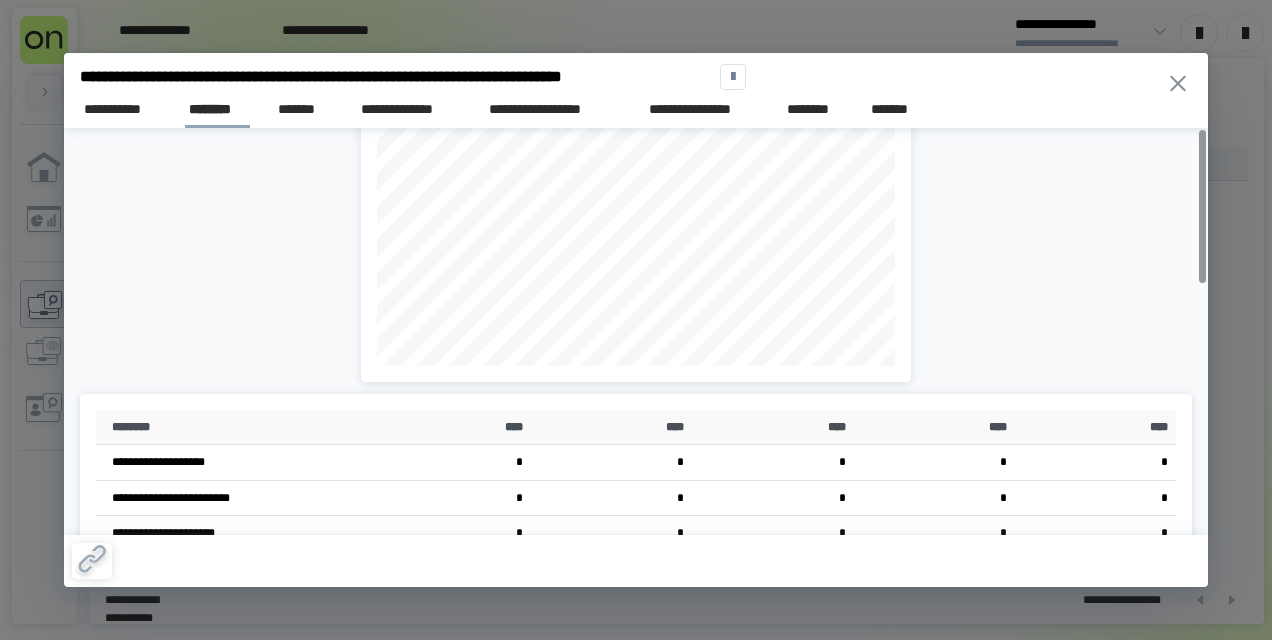 scroll, scrollTop: 0, scrollLeft: 0, axis: both 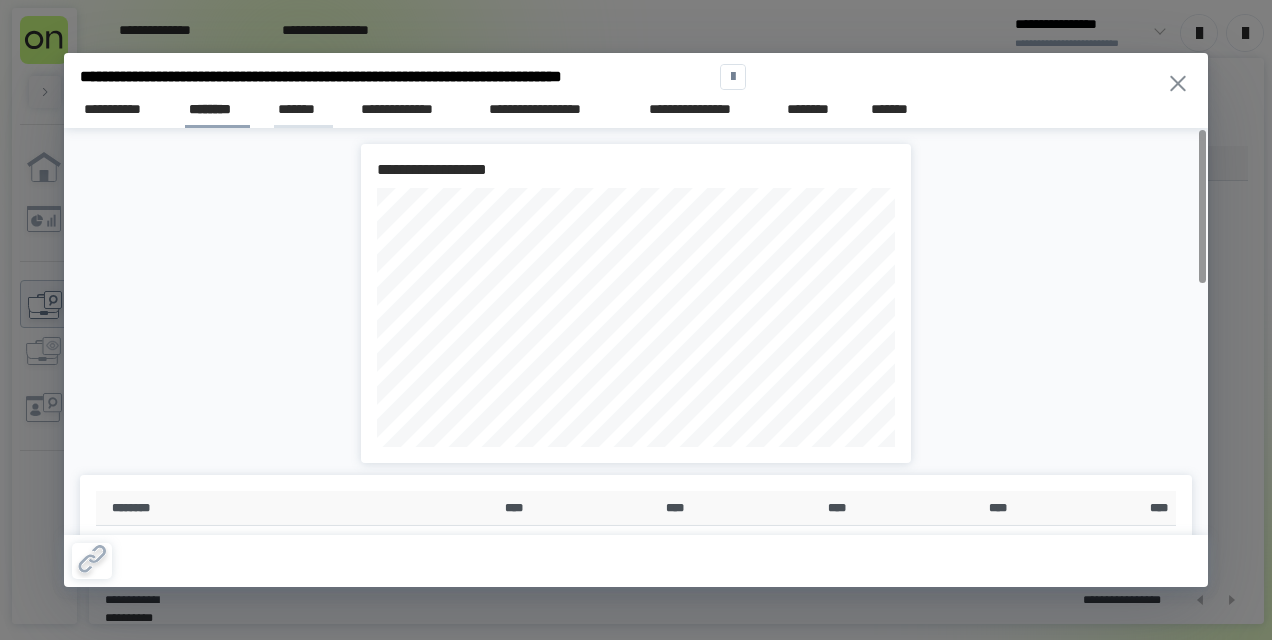 click on "*******" at bounding box center [303, 109] 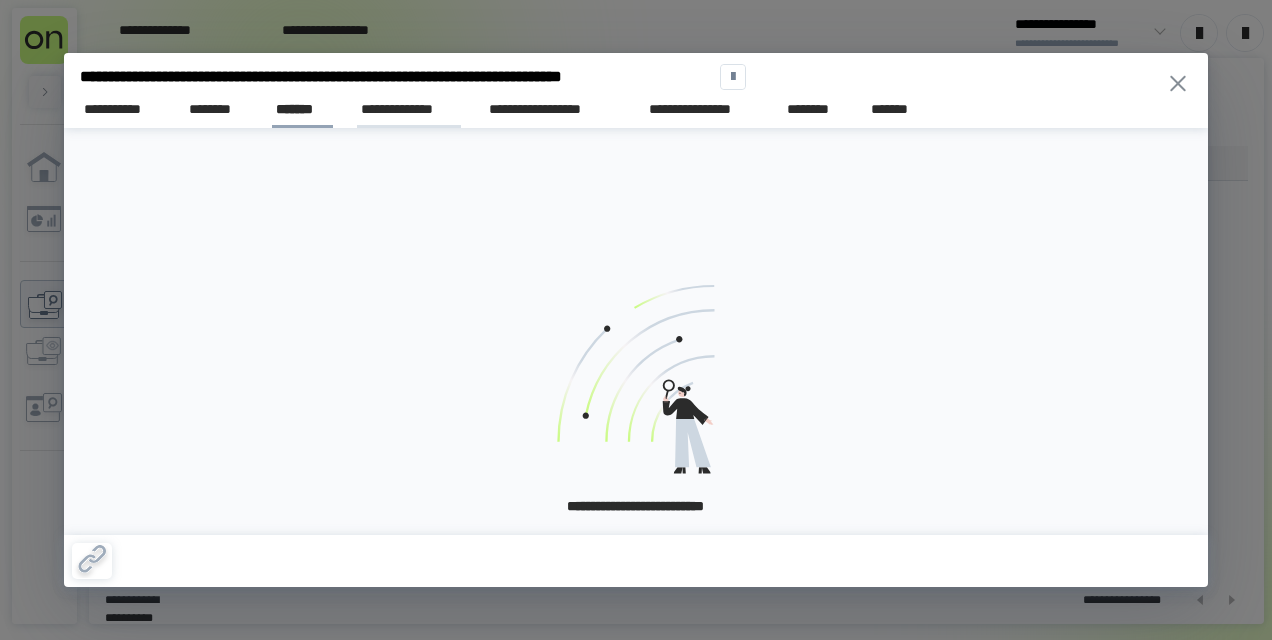 click on "**********" at bounding box center [409, 109] 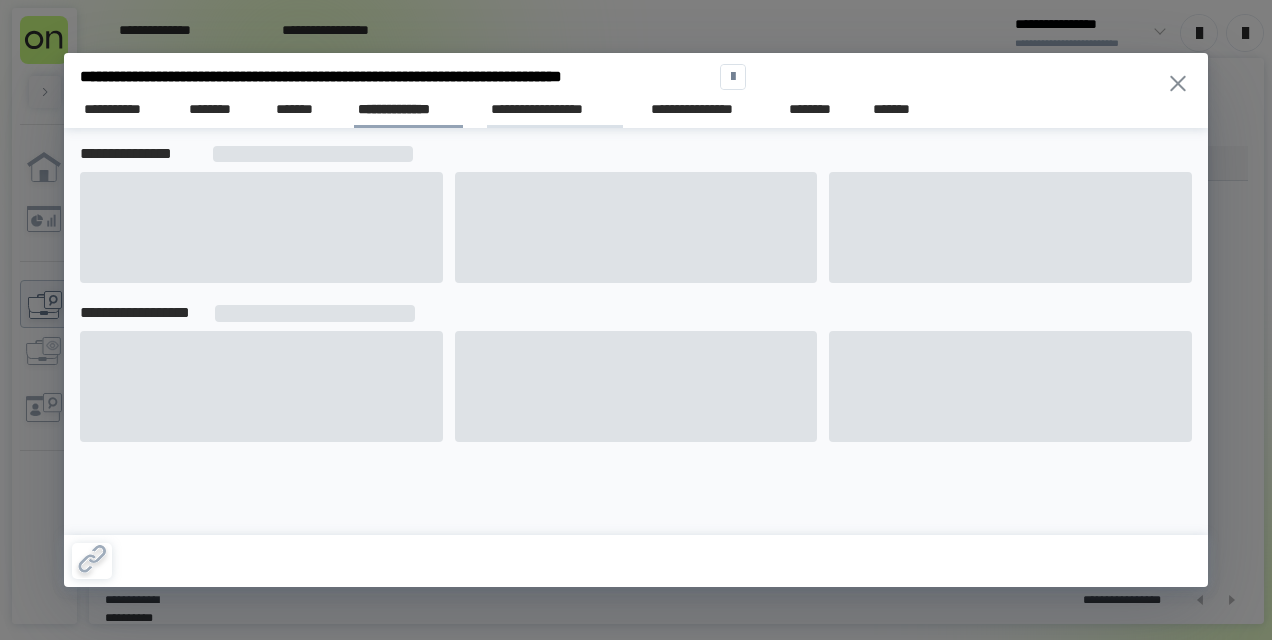 click on "**********" at bounding box center [555, 109] 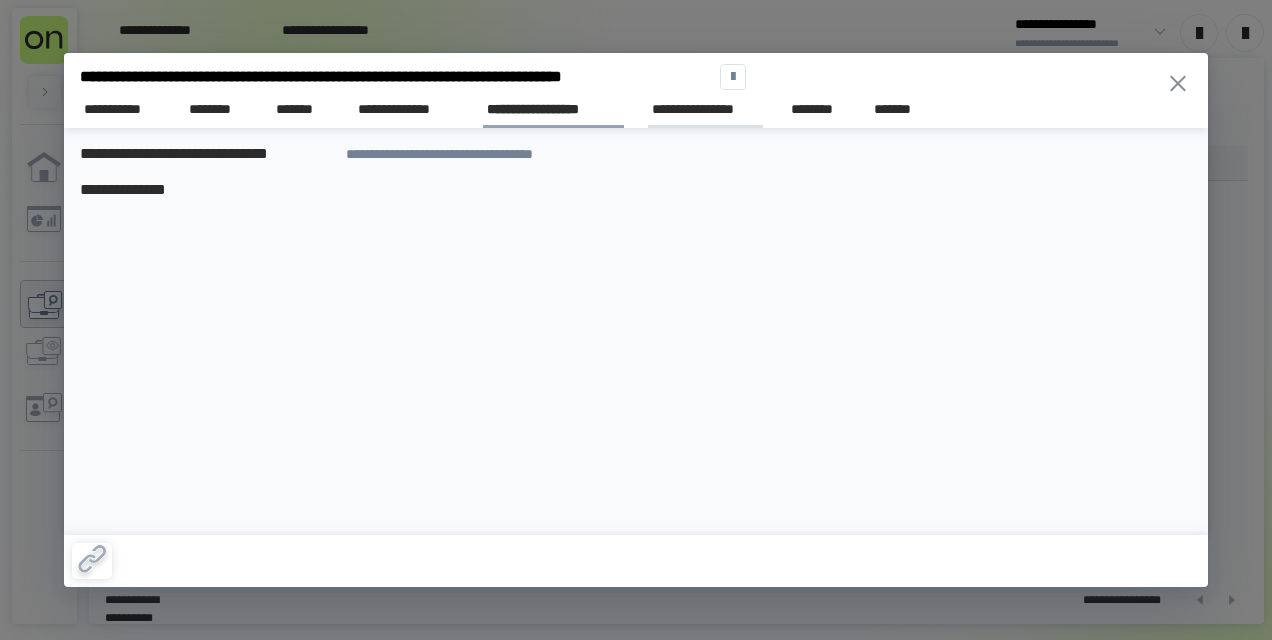 click on "**********" at bounding box center [705, 109] 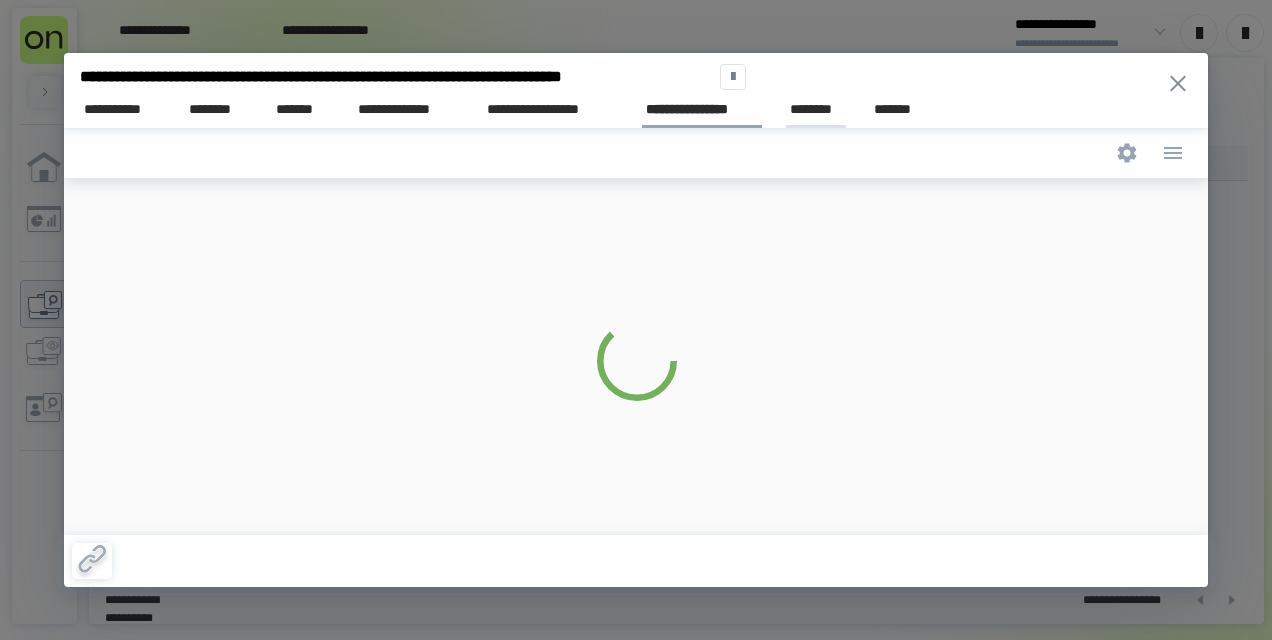 scroll, scrollTop: 0, scrollLeft: 0, axis: both 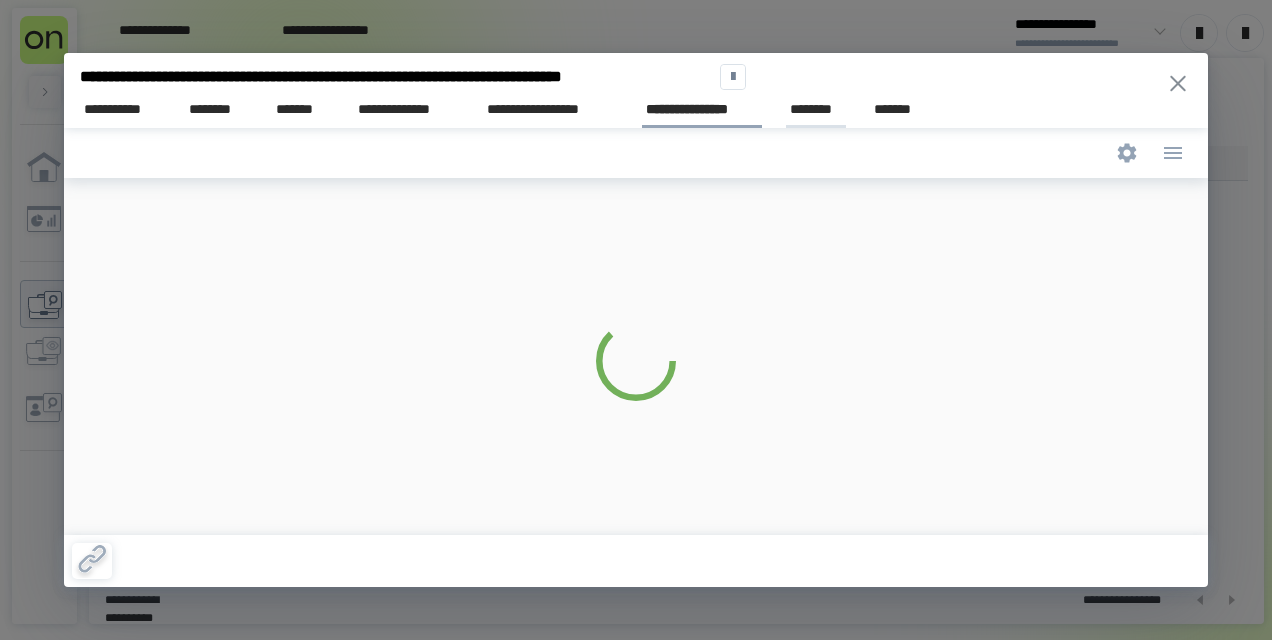 click on "********" at bounding box center (816, 109) 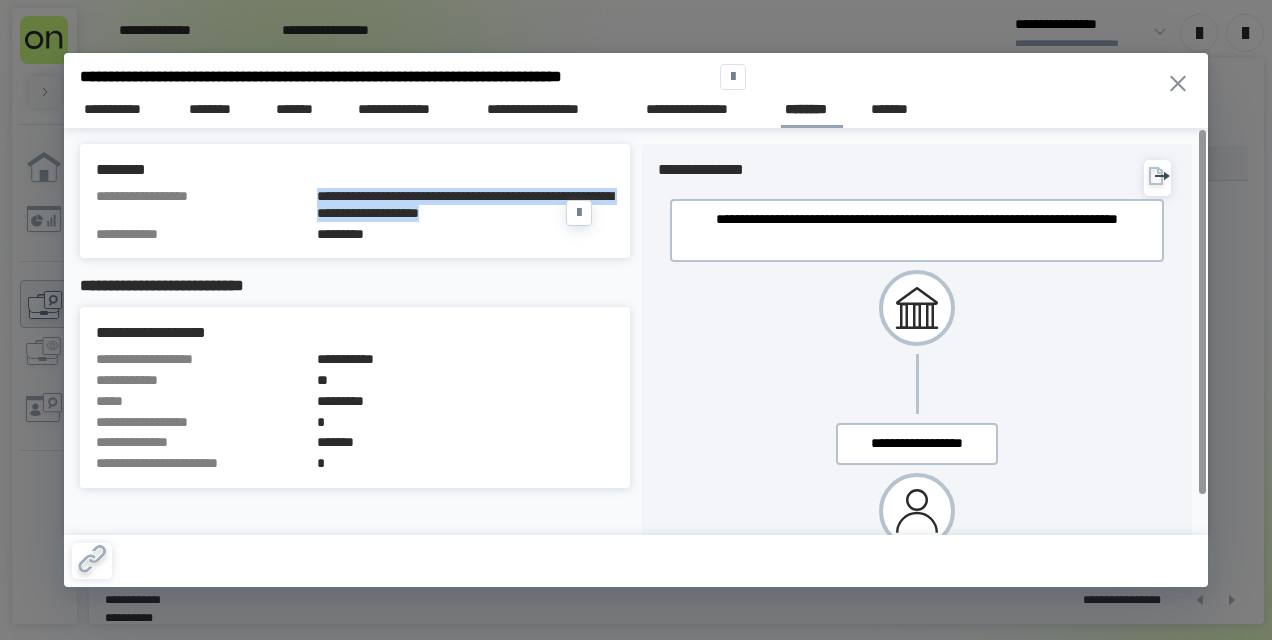 drag, startPoint x: 386, startPoint y: 226, endPoint x: 295, endPoint y: 206, distance: 93.17188 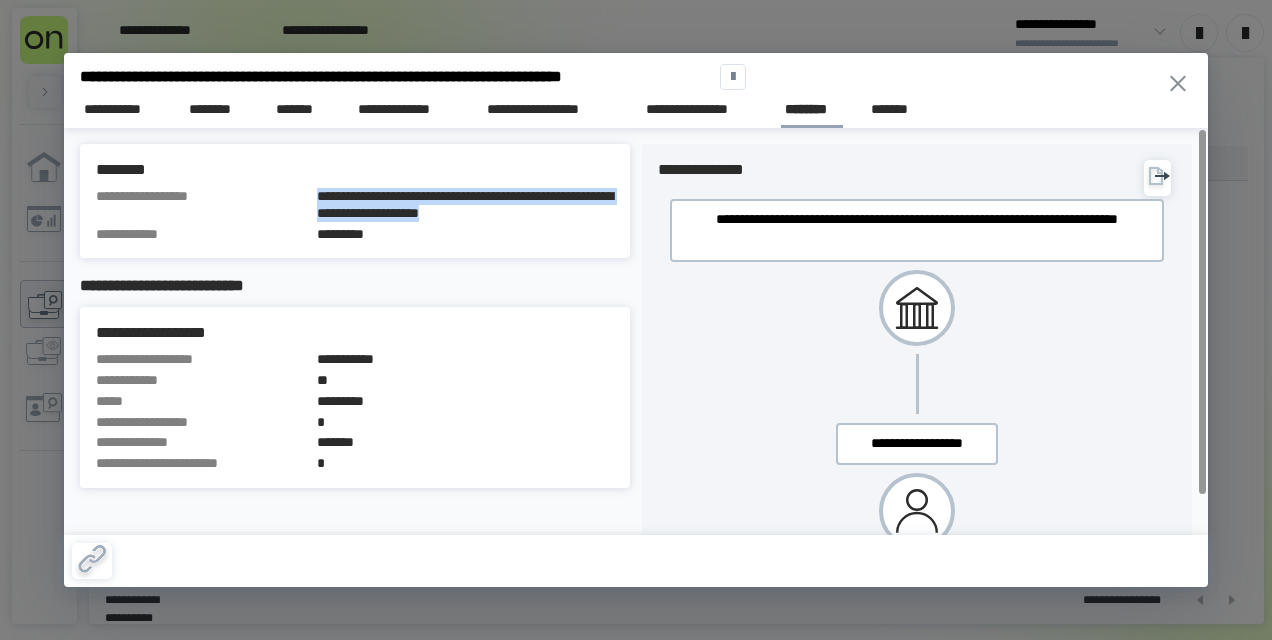 copy on "**********" 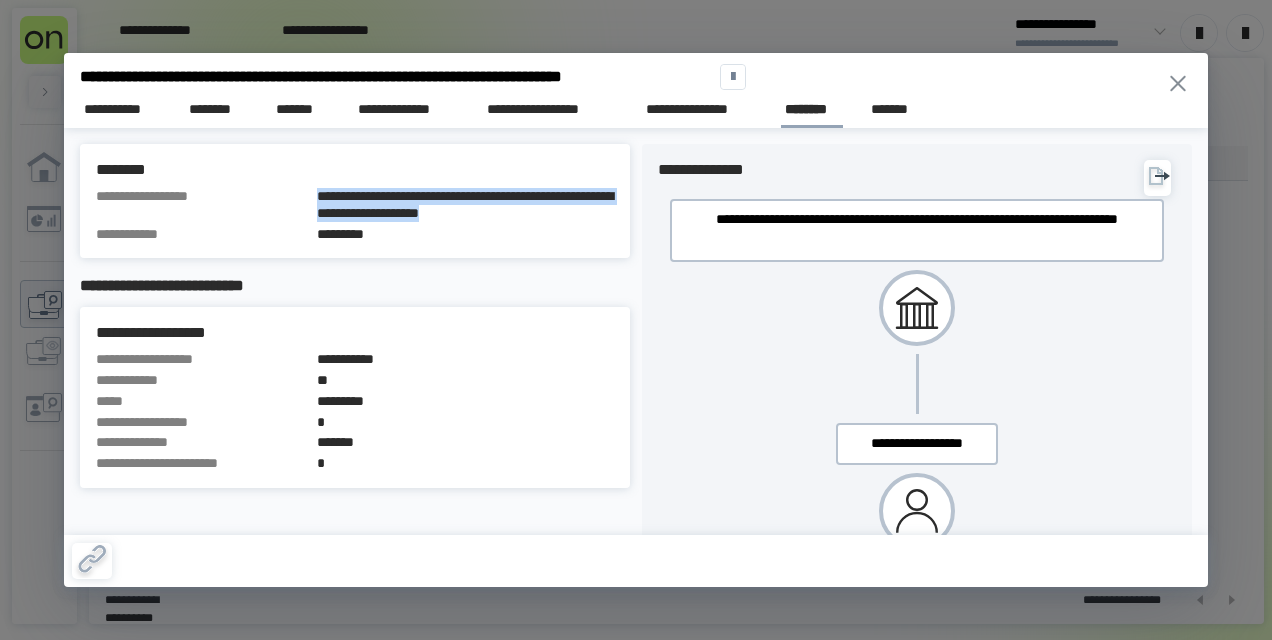 click 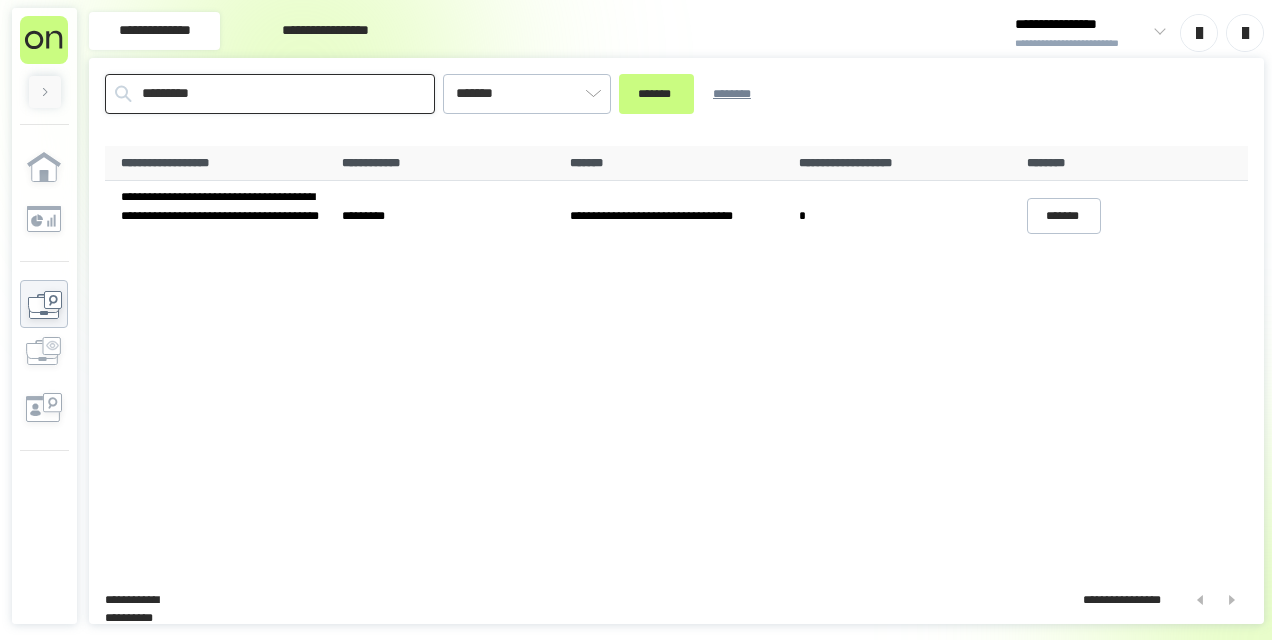 drag, startPoint x: 310, startPoint y: 96, endPoint x: 0, endPoint y: 65, distance: 311.54614 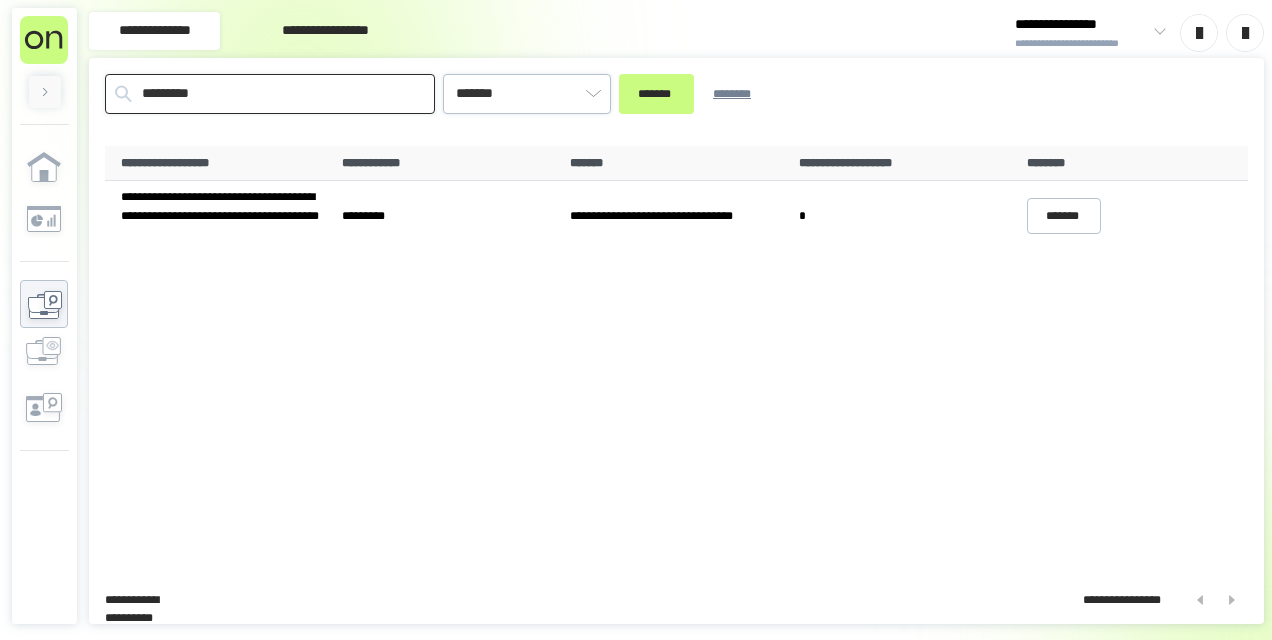 paste 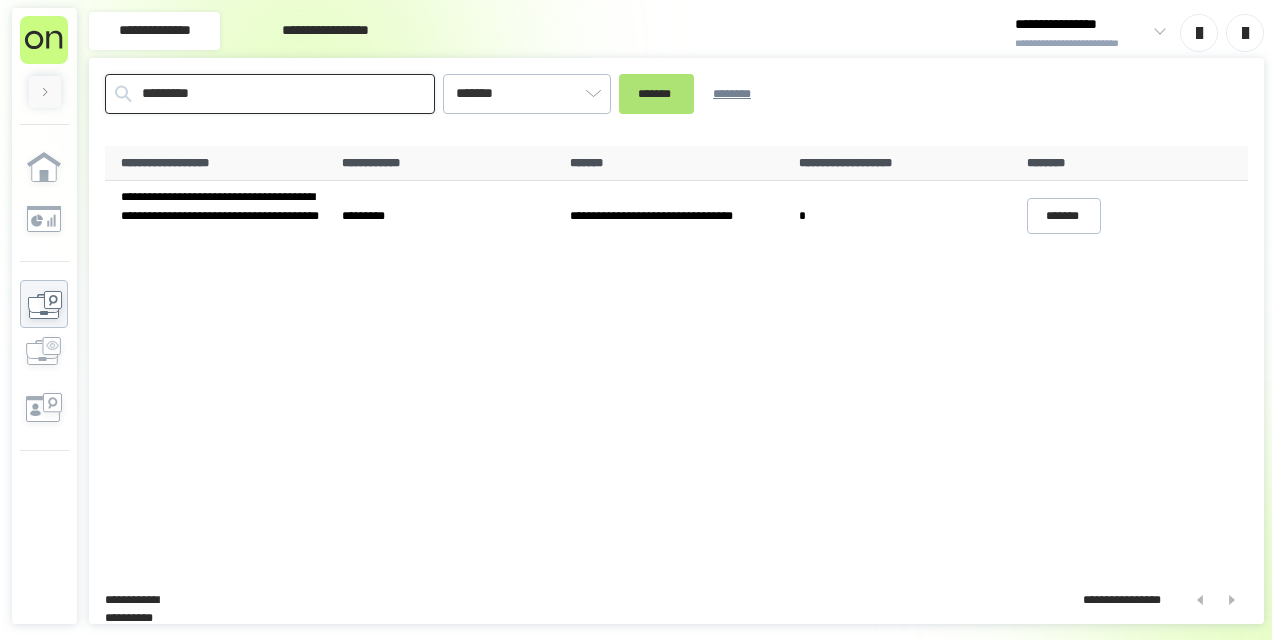type on "*********" 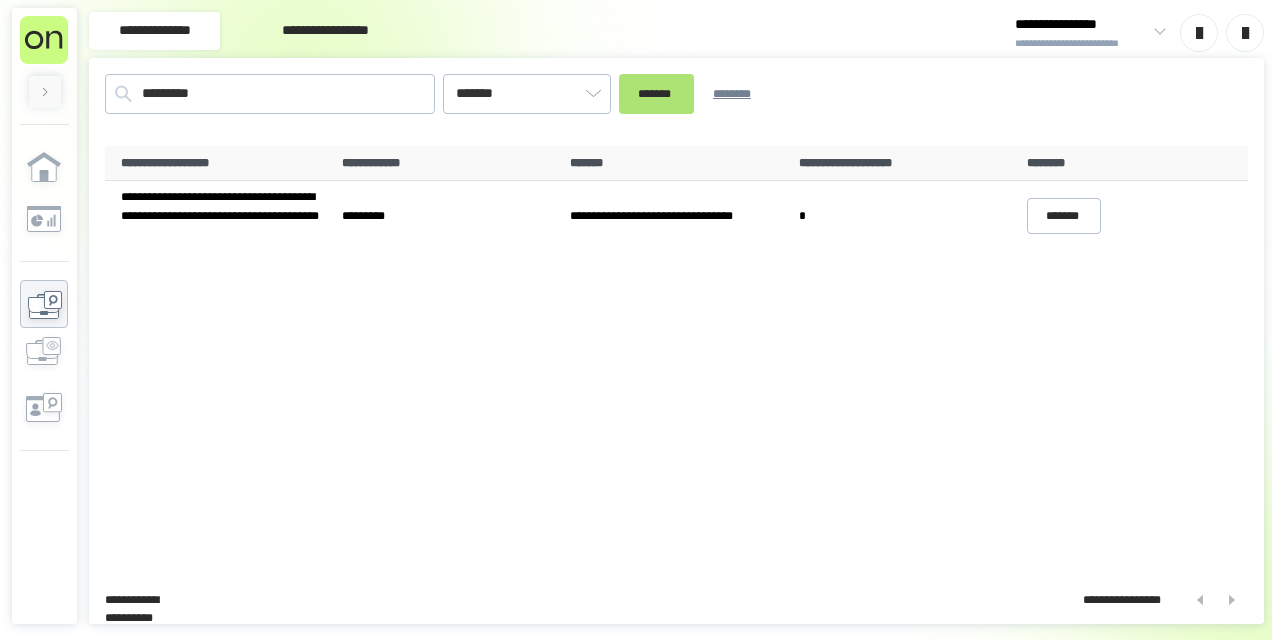 click on "*******" at bounding box center (656, 93) 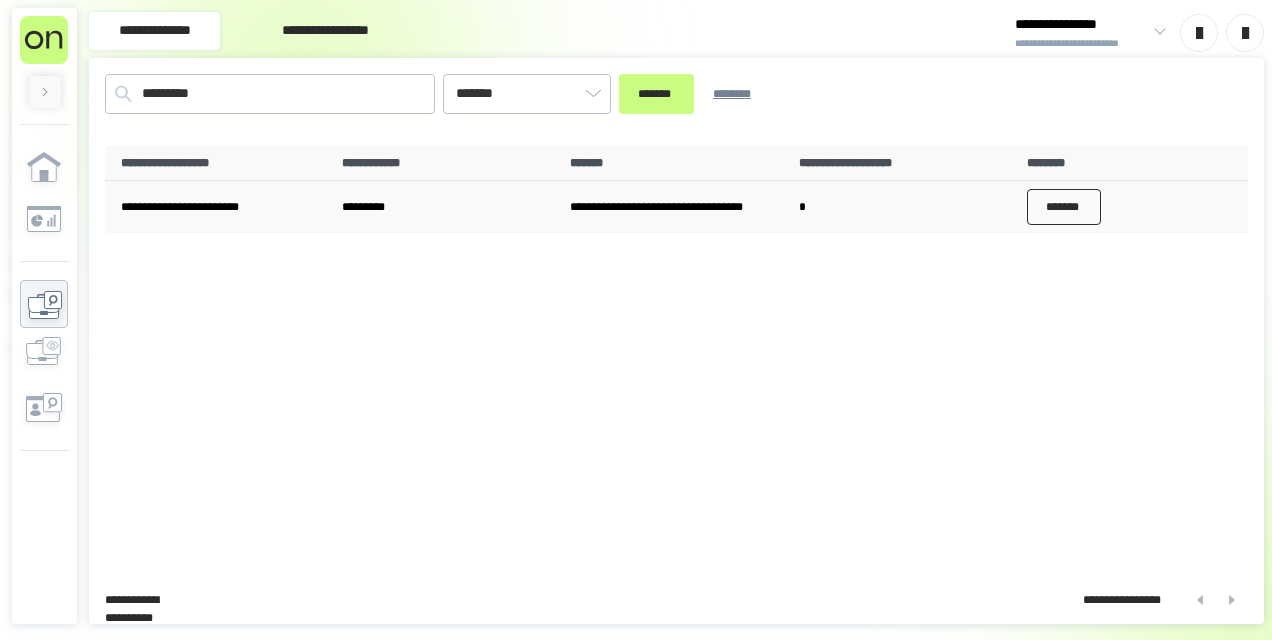 click on "*******" at bounding box center [1064, 207] 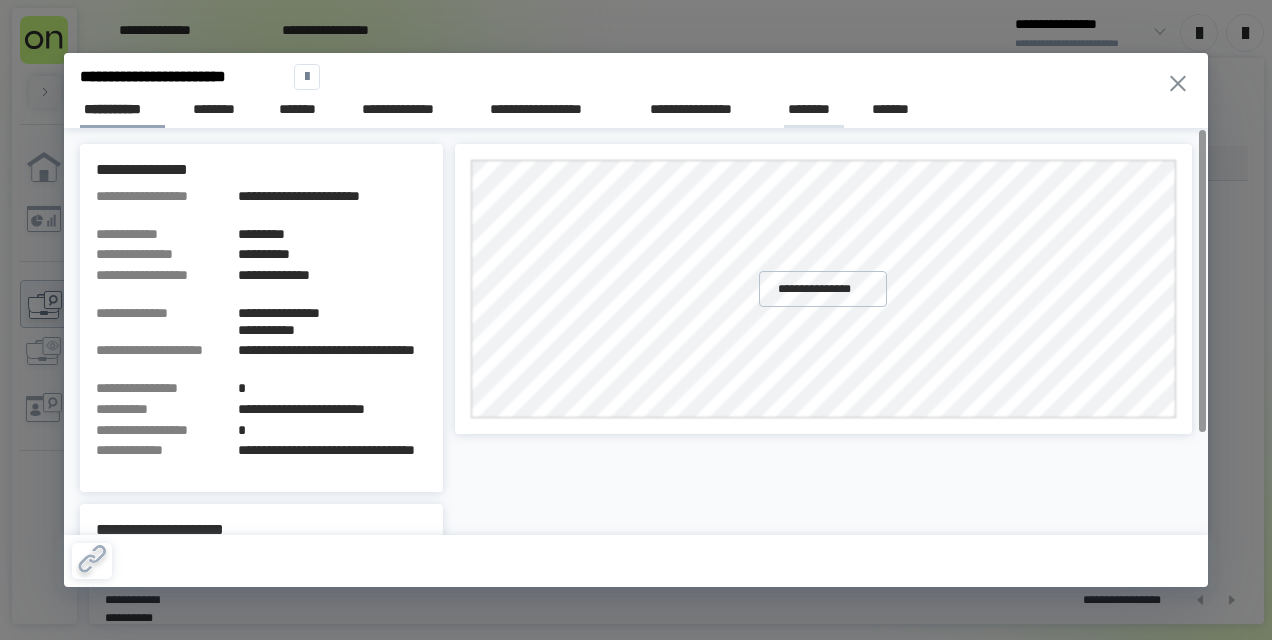 click on "********" at bounding box center [814, 109] 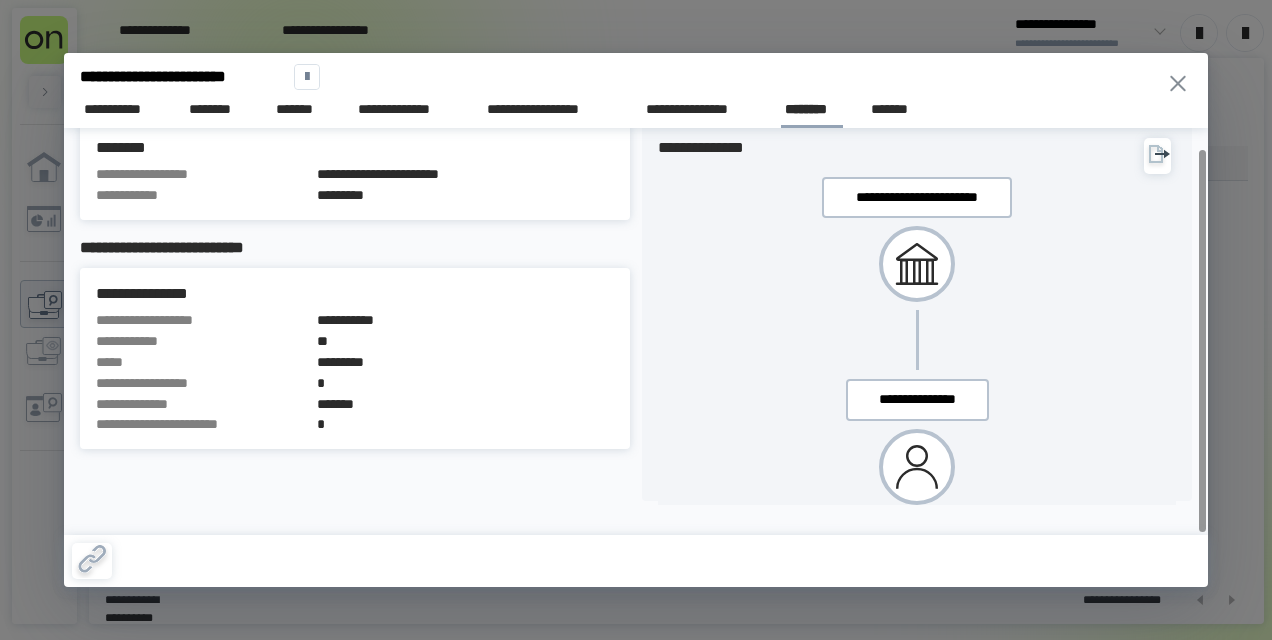 scroll, scrollTop: 0, scrollLeft: 0, axis: both 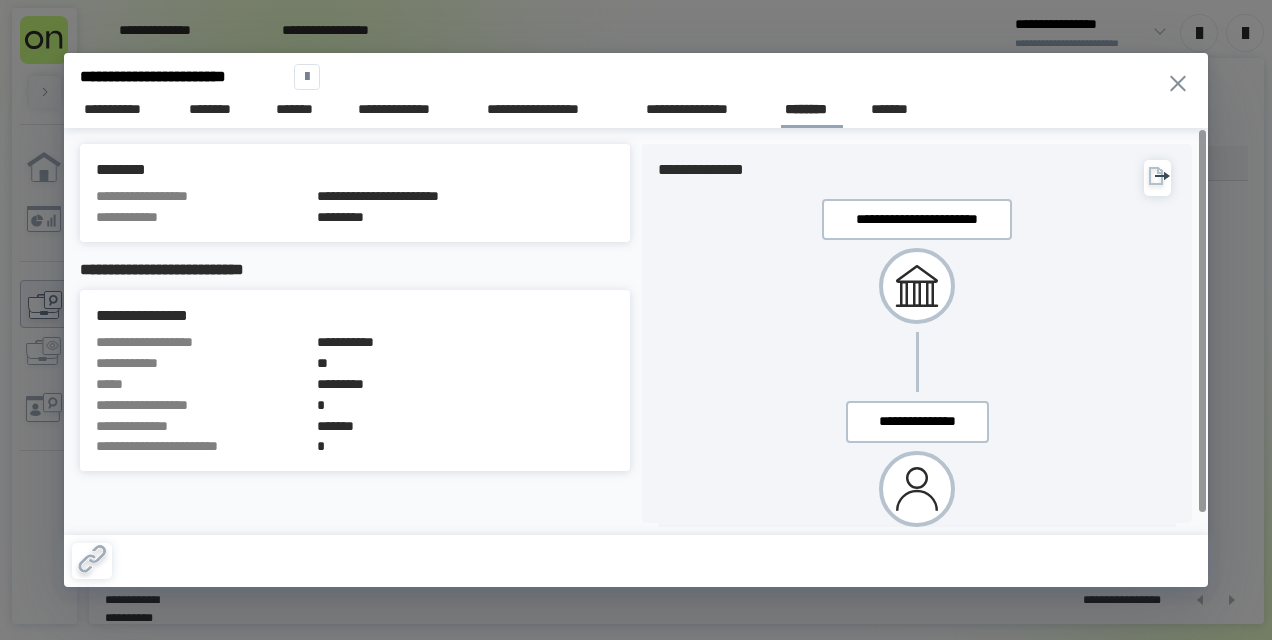 click 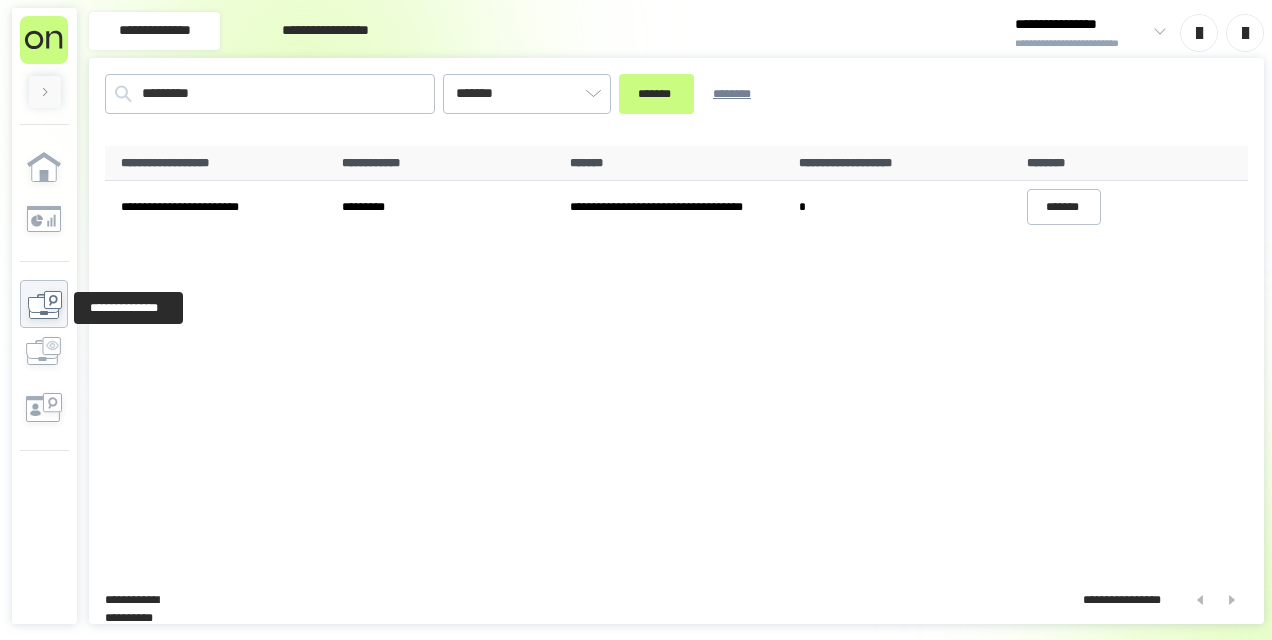 click 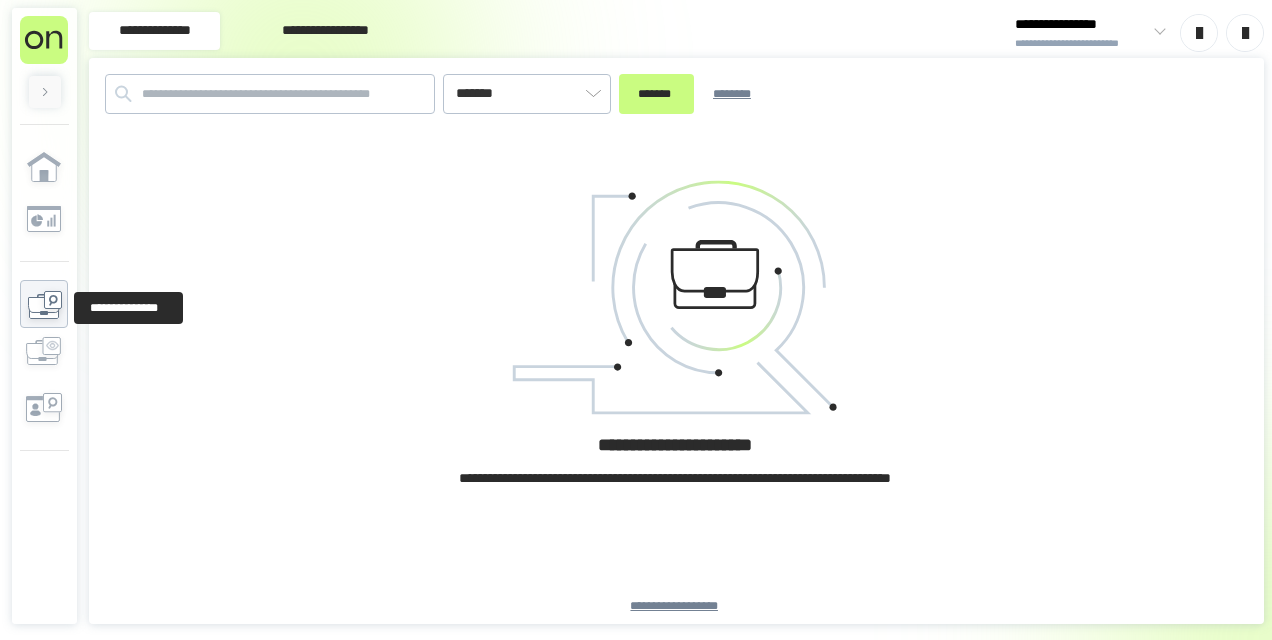 click 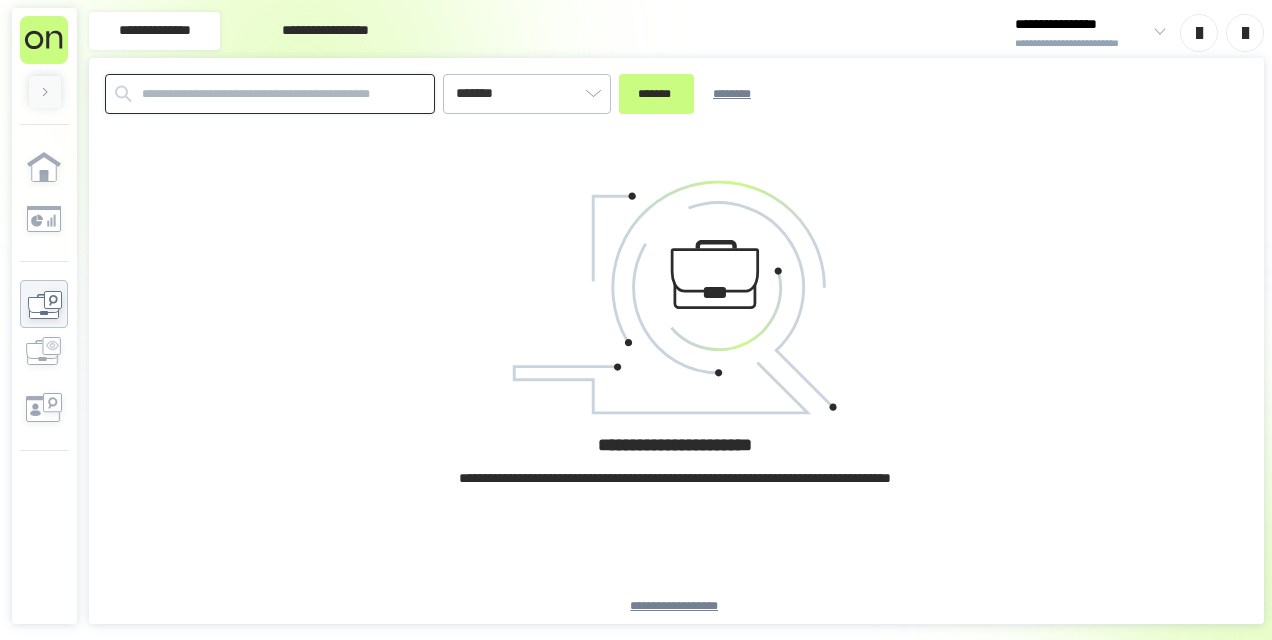 click at bounding box center (270, 94) 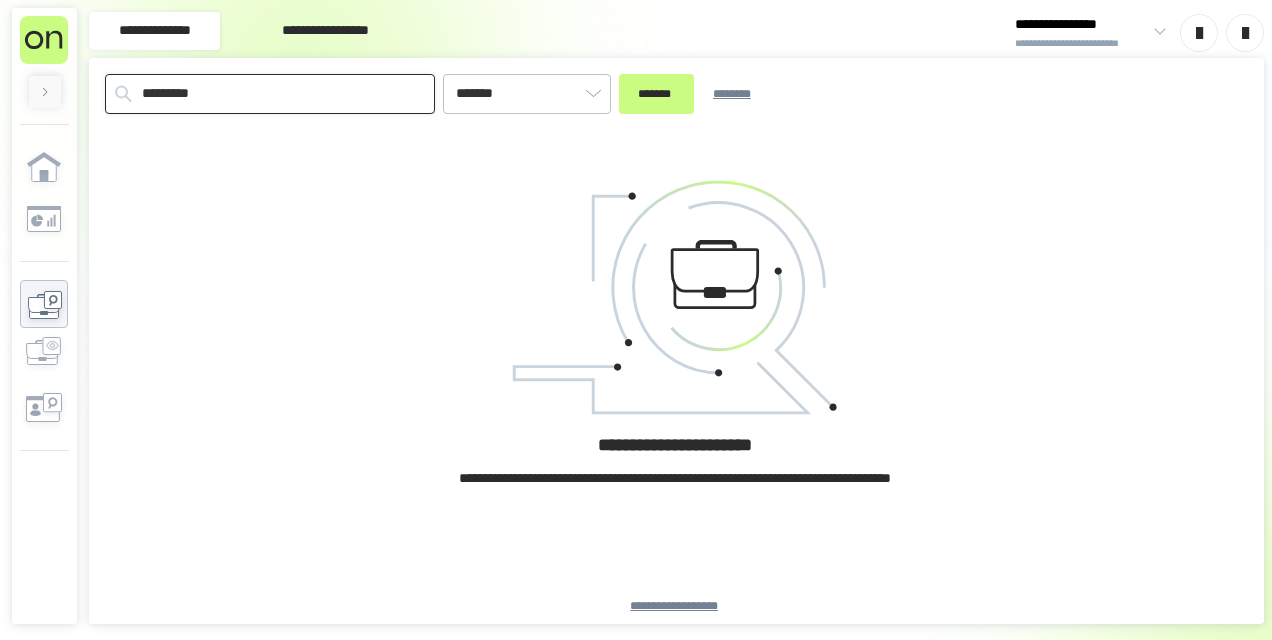 type on "*********" 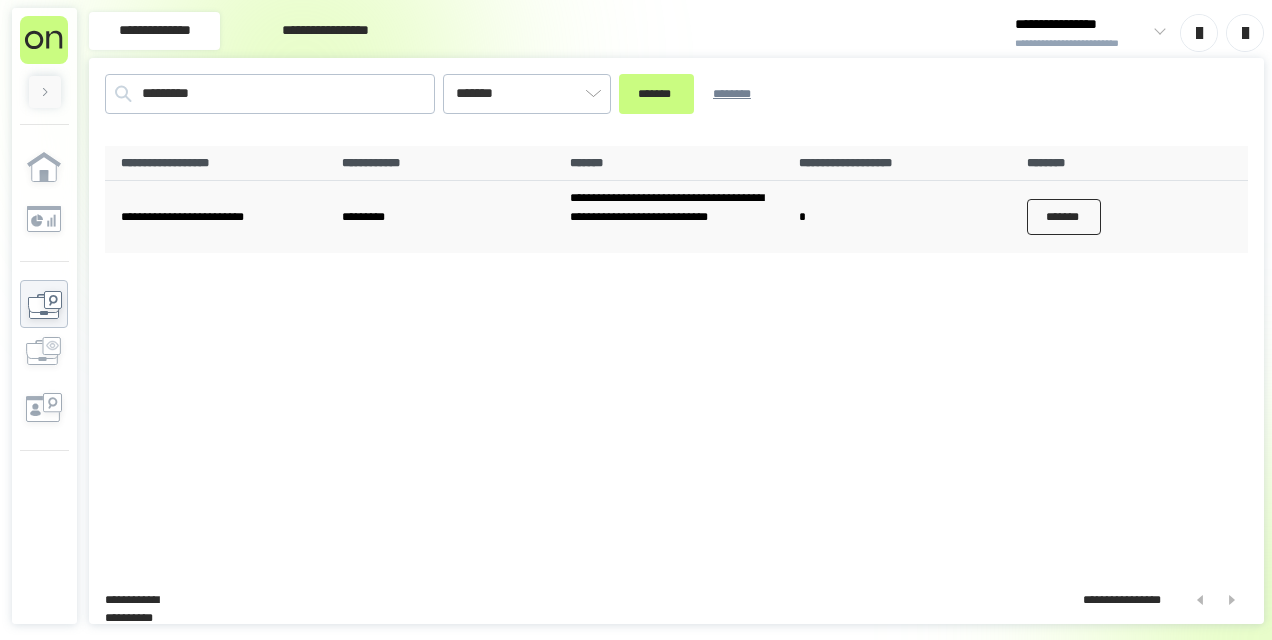click on "*******" at bounding box center (1064, 217) 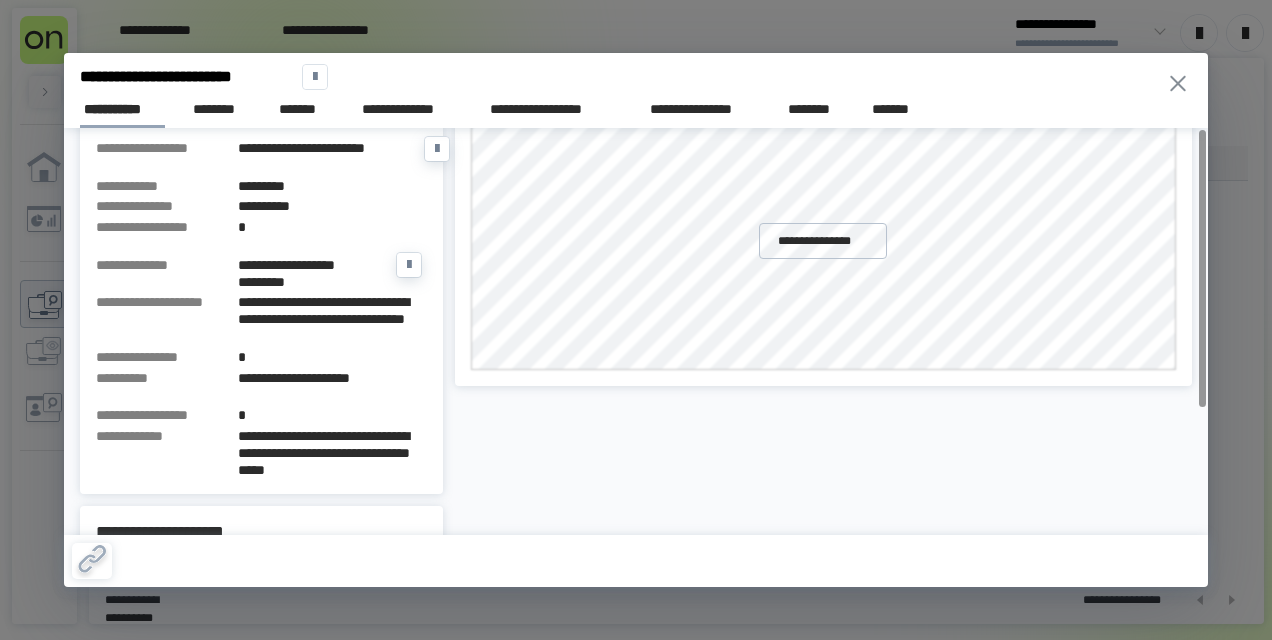 scroll, scrollTop: 0, scrollLeft: 0, axis: both 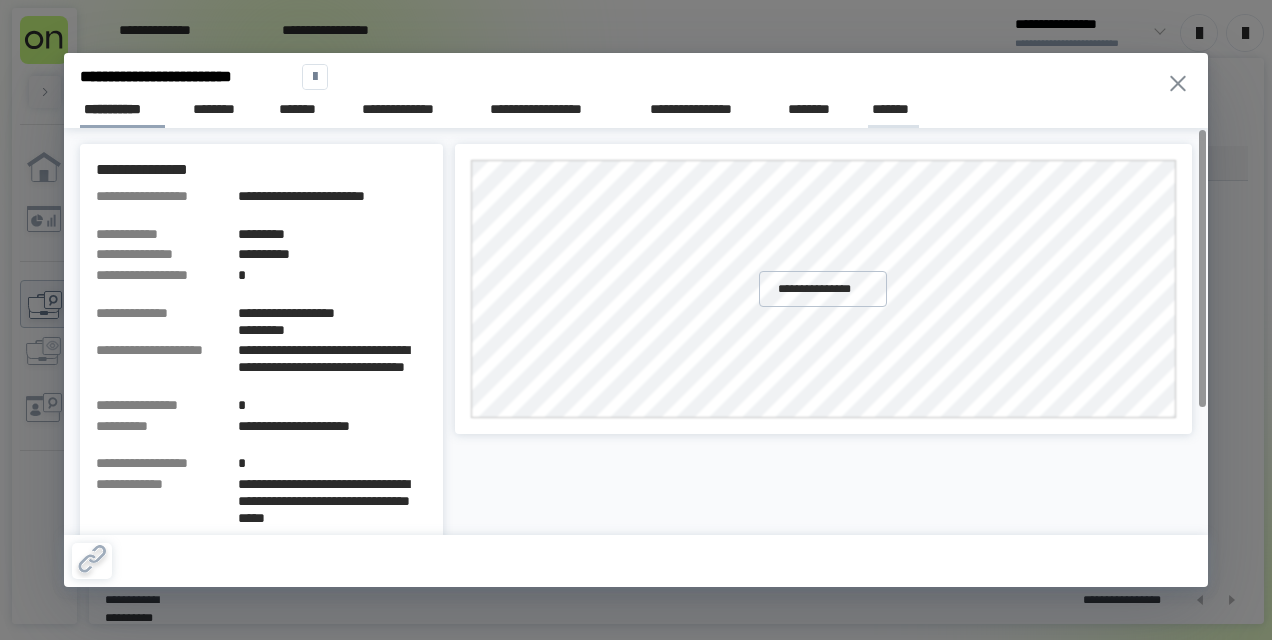 click on "*******" at bounding box center (893, 109) 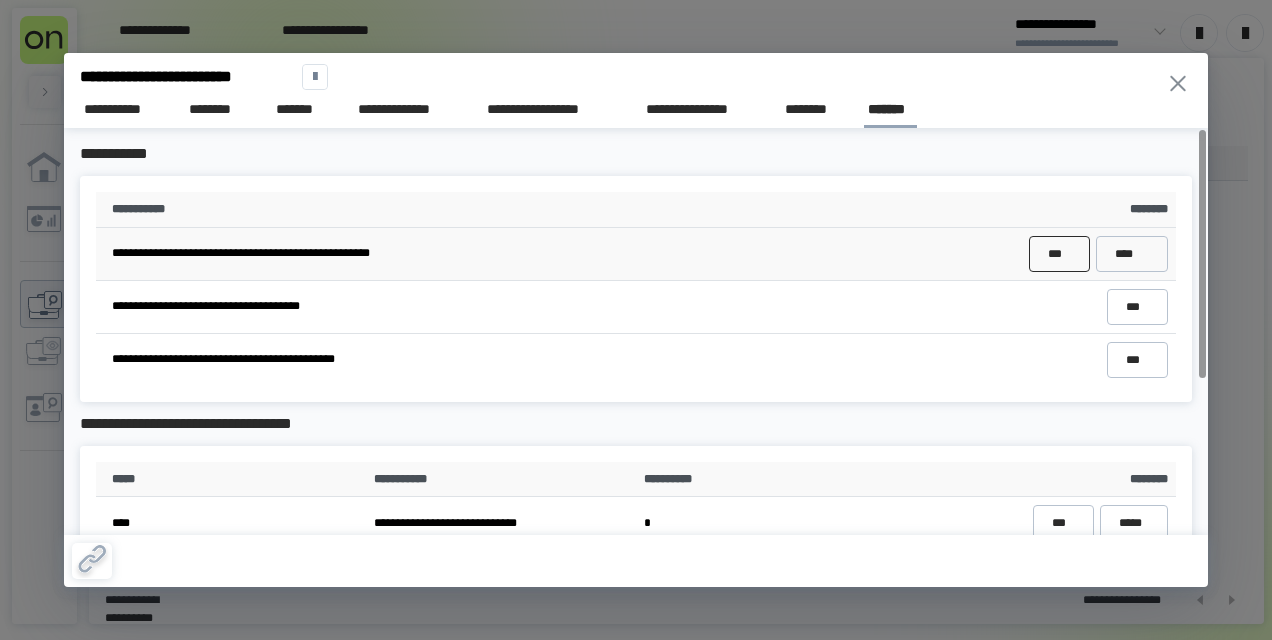 click on "***" at bounding box center [1059, 254] 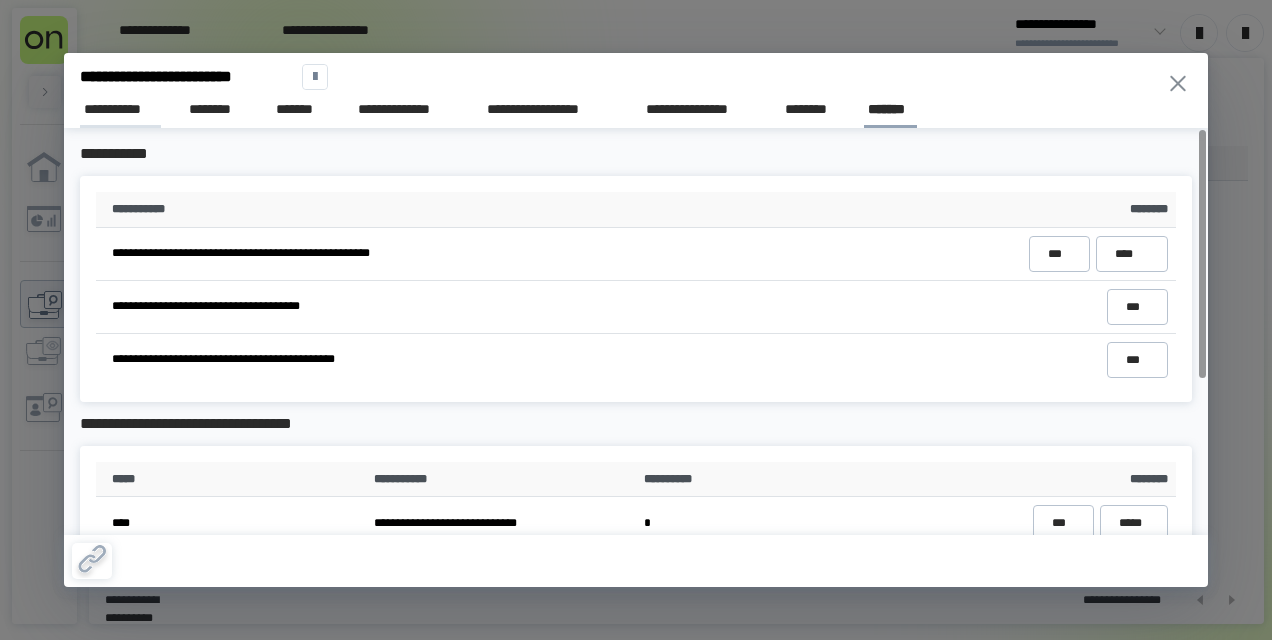click on "**********" at bounding box center [120, 109] 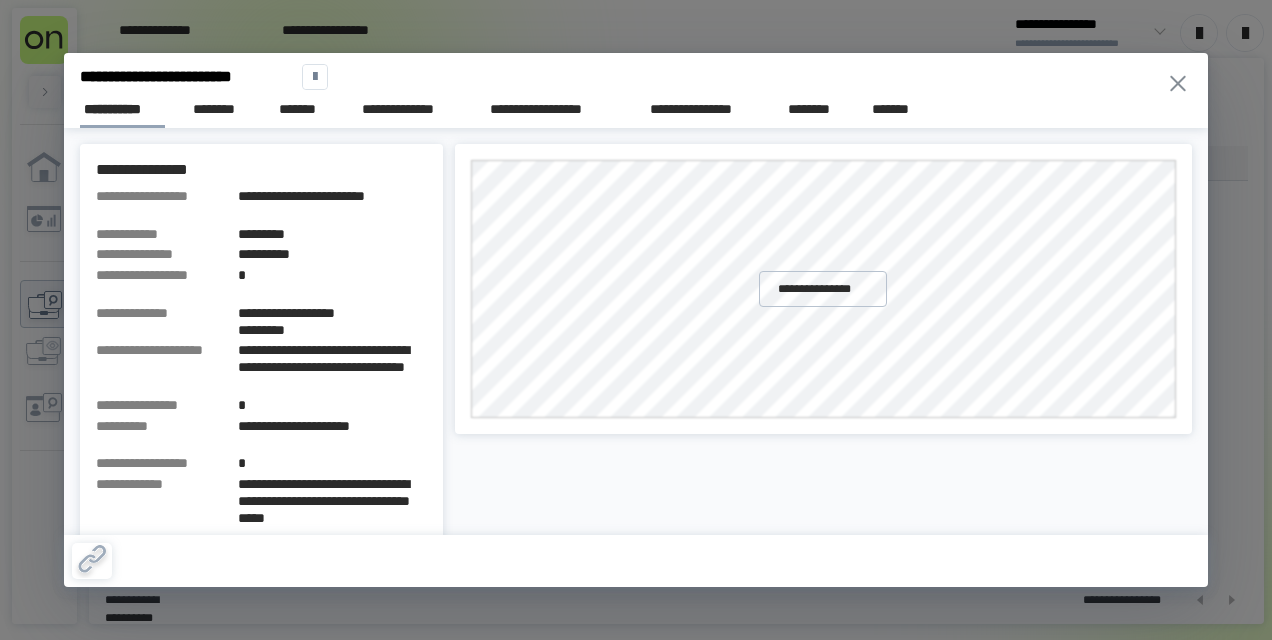 click on "**********" at bounding box center [636, 106] 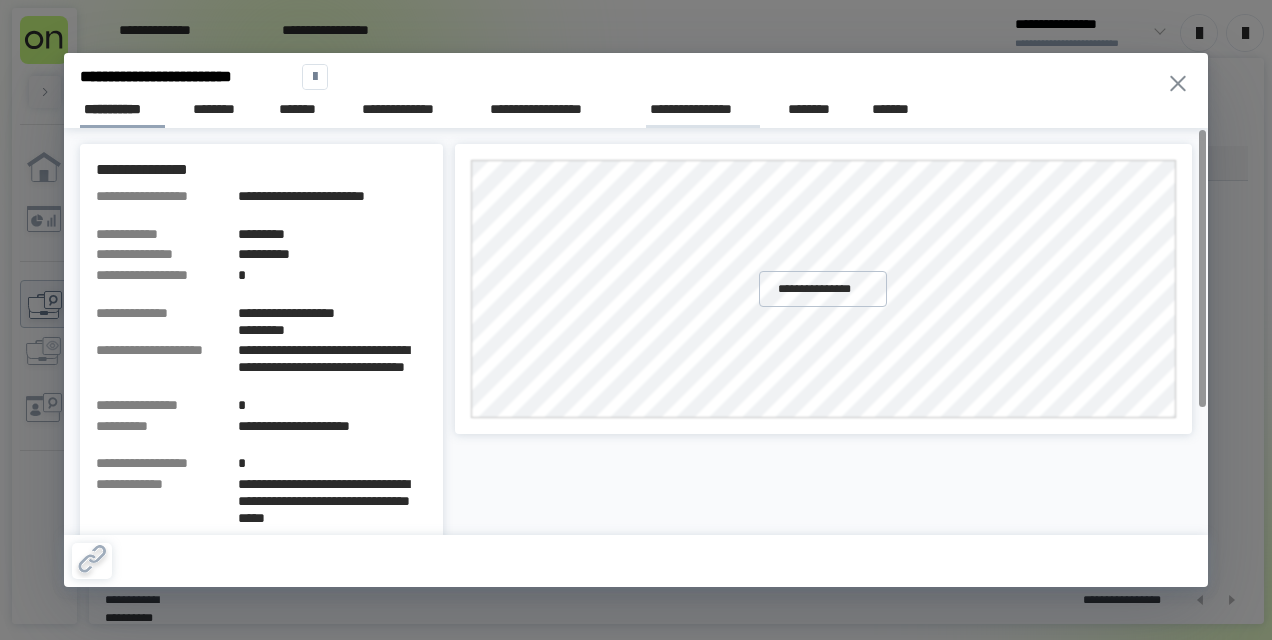 click on "**********" at bounding box center [703, 109] 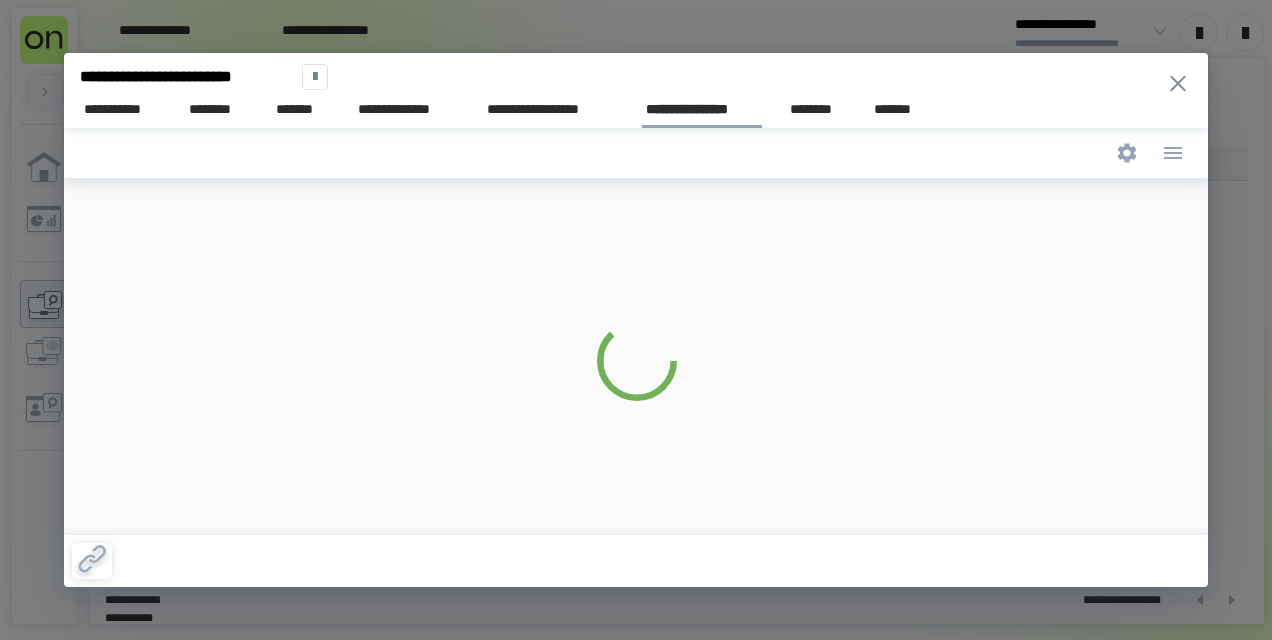 scroll, scrollTop: 0, scrollLeft: 0, axis: both 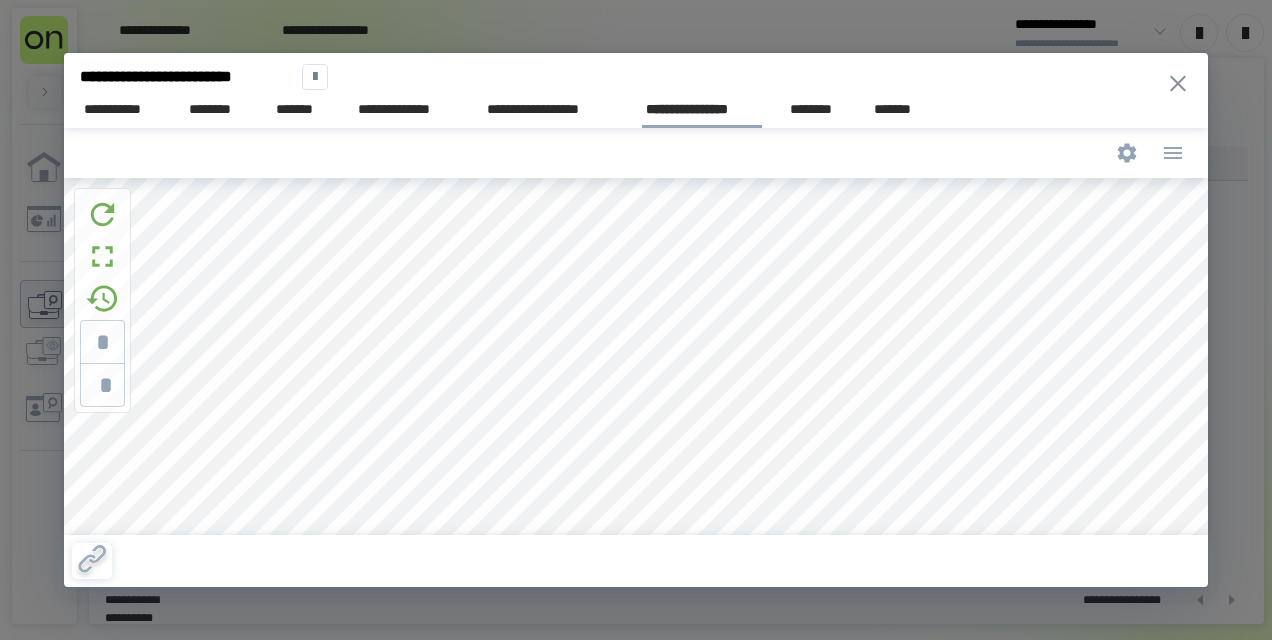 type 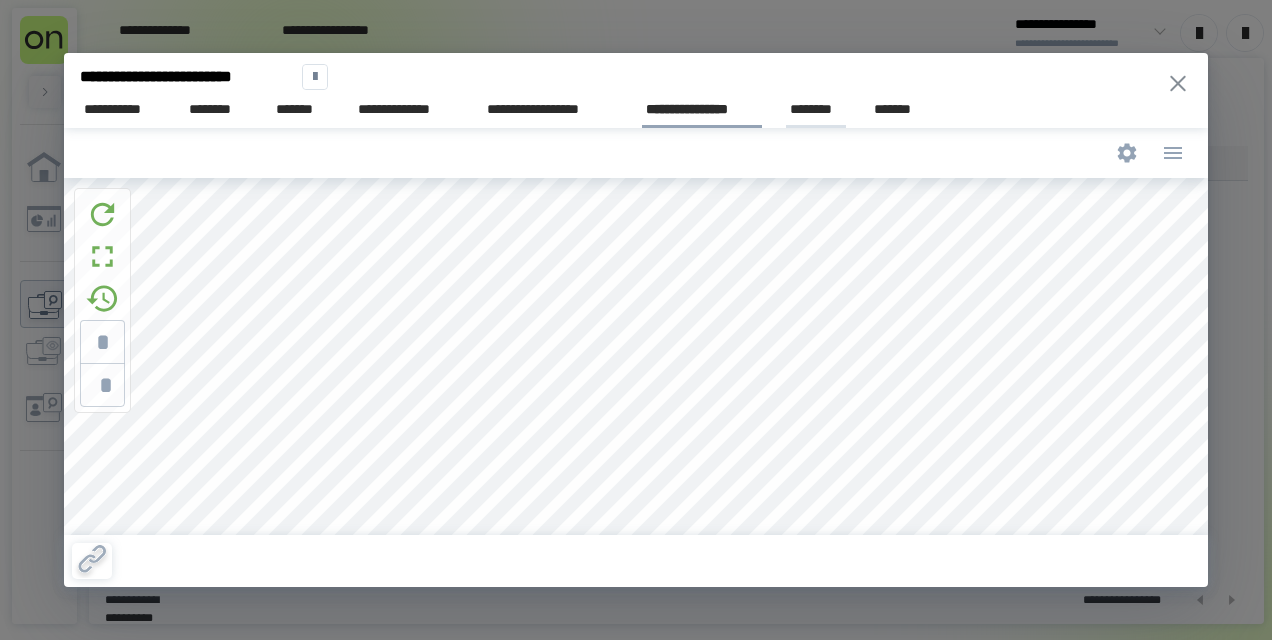 click on "********" at bounding box center (816, 109) 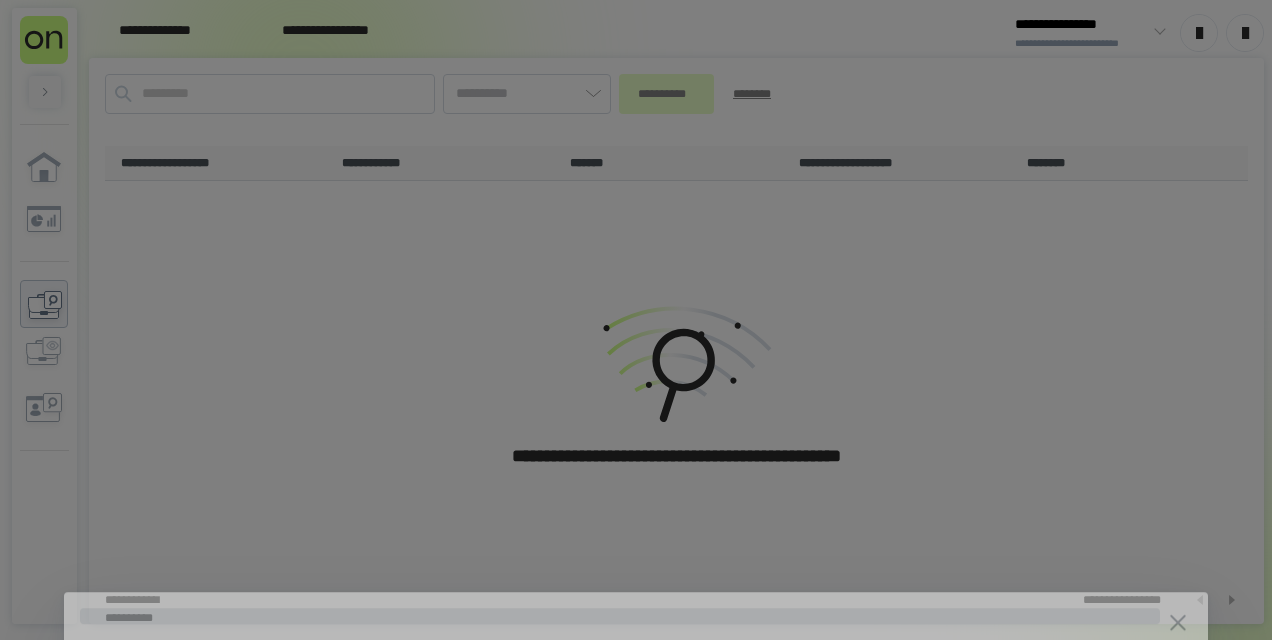 type on "*******" 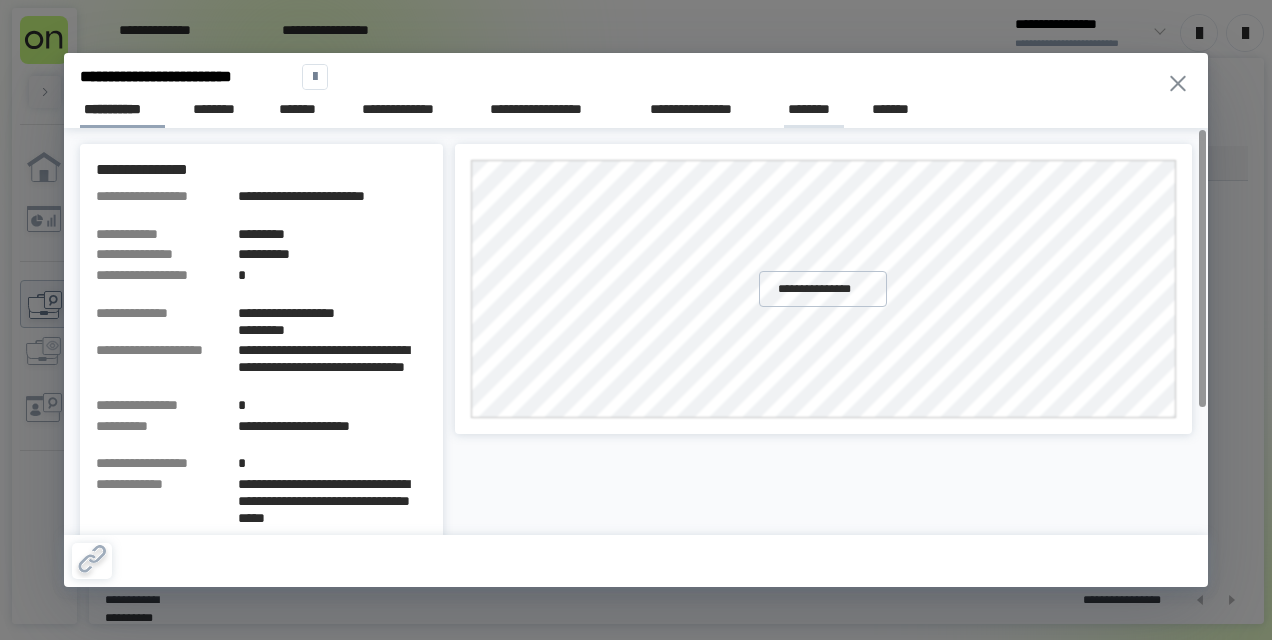 click on "********" at bounding box center [814, 110] 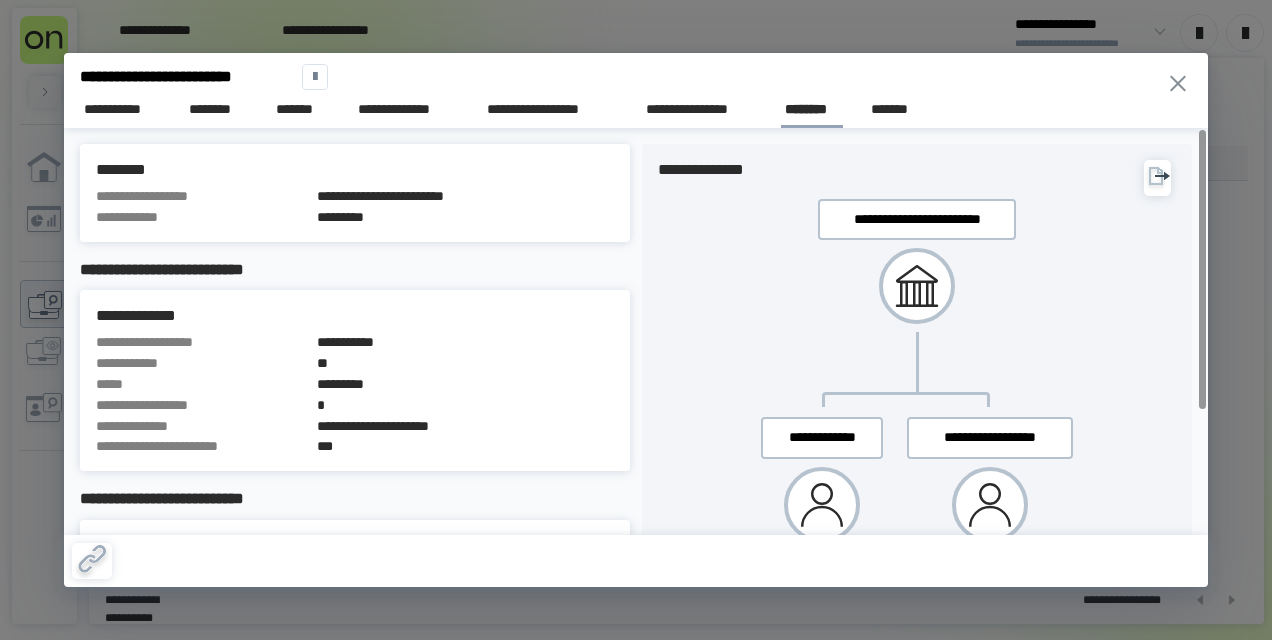 scroll, scrollTop: 0, scrollLeft: 0, axis: both 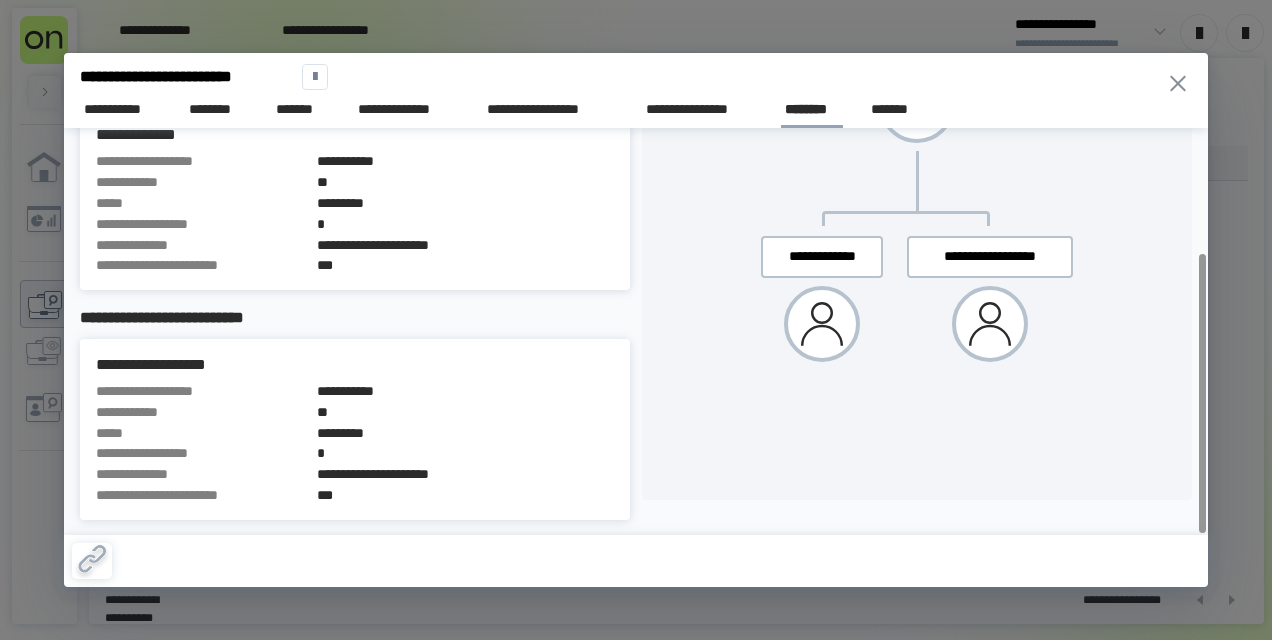 click 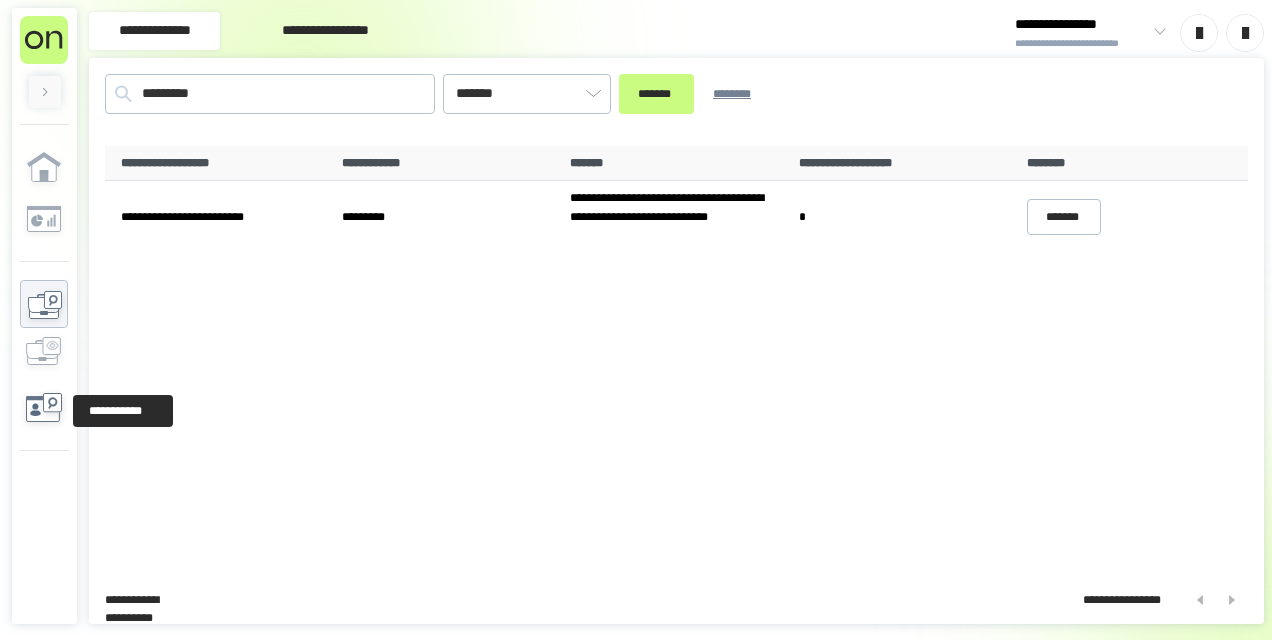 click 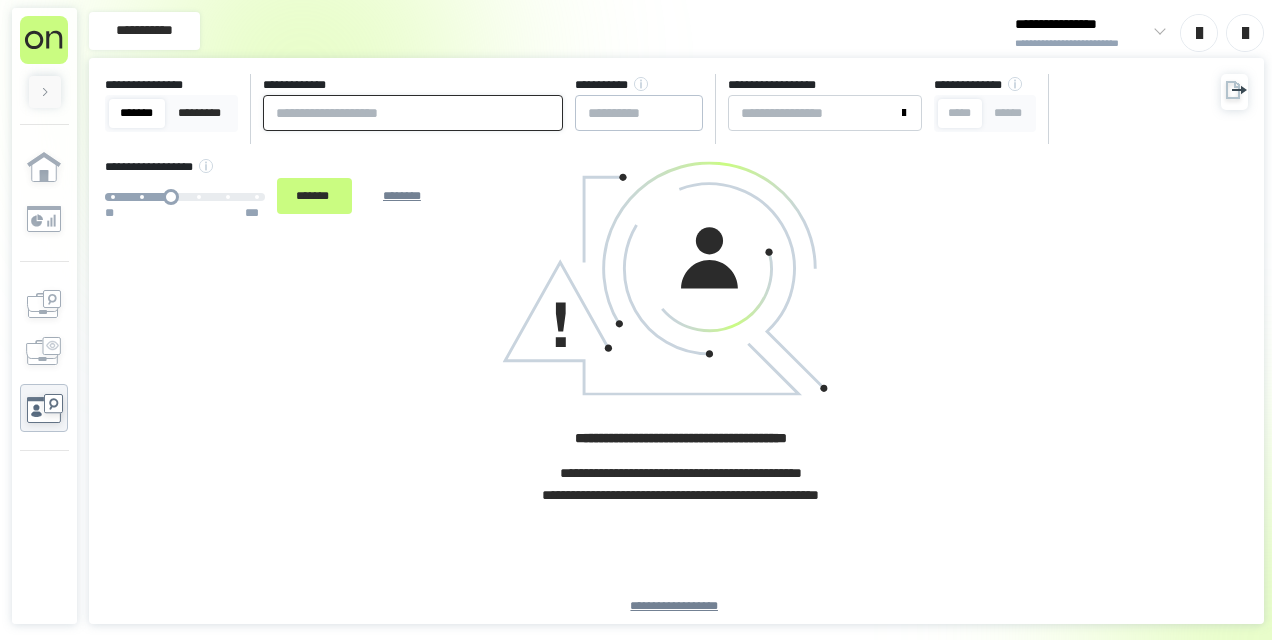 click at bounding box center (413, 113) 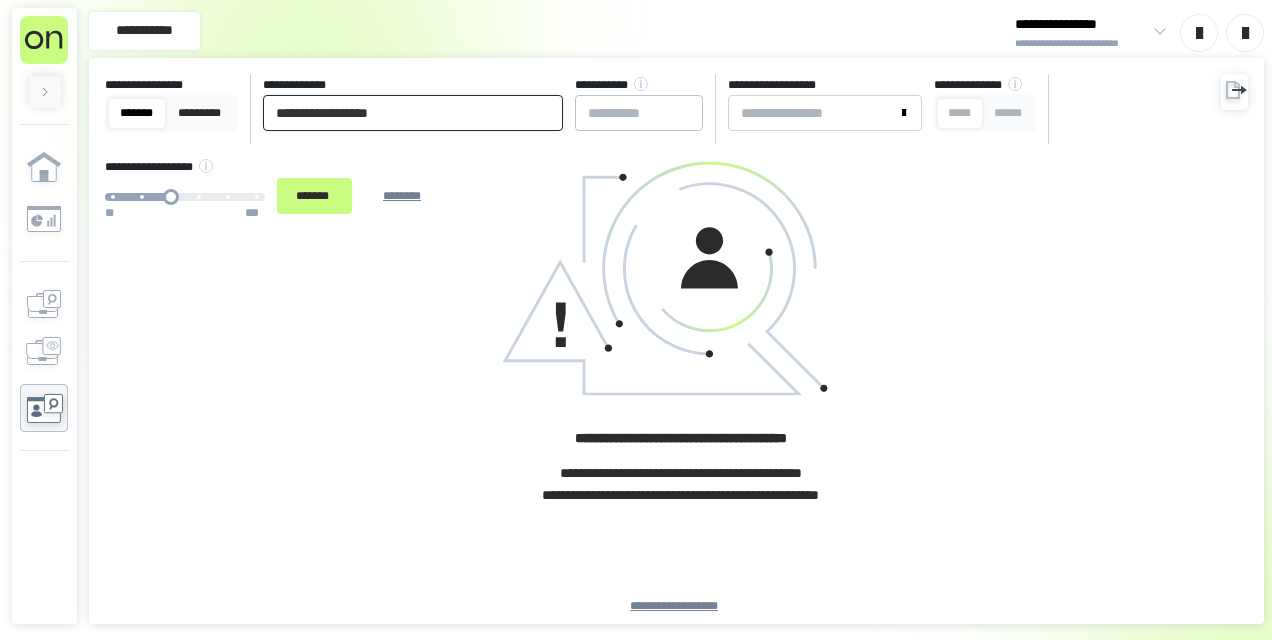 type on "**********" 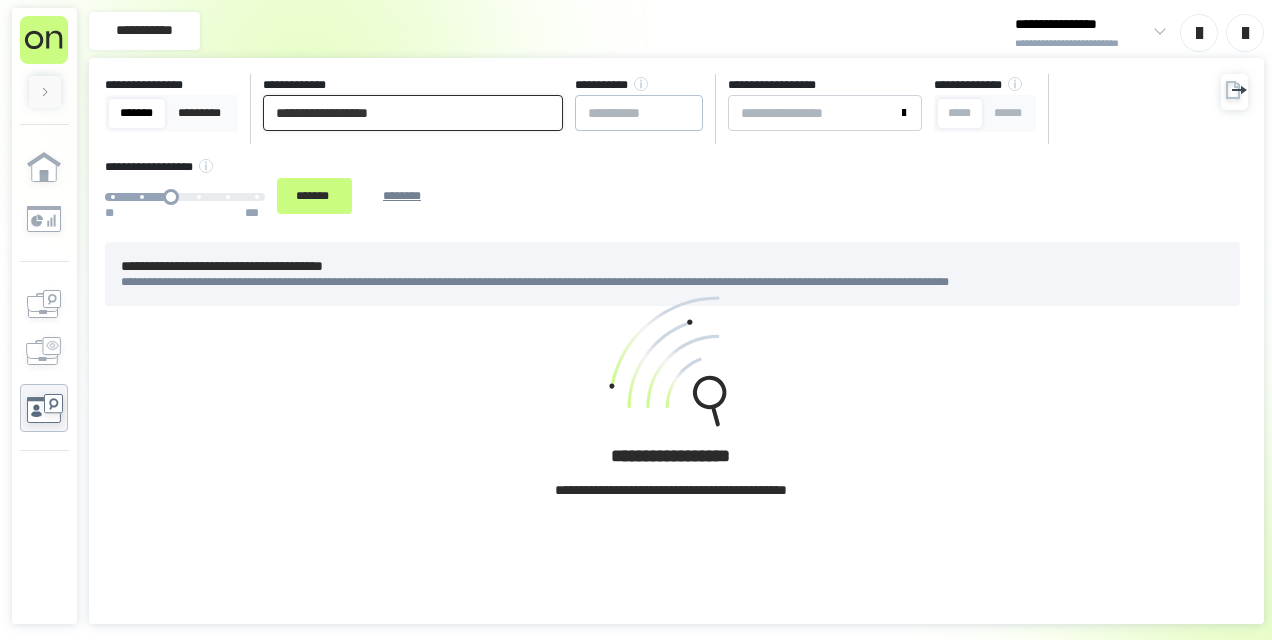 click on "**********" at bounding box center [413, 113] 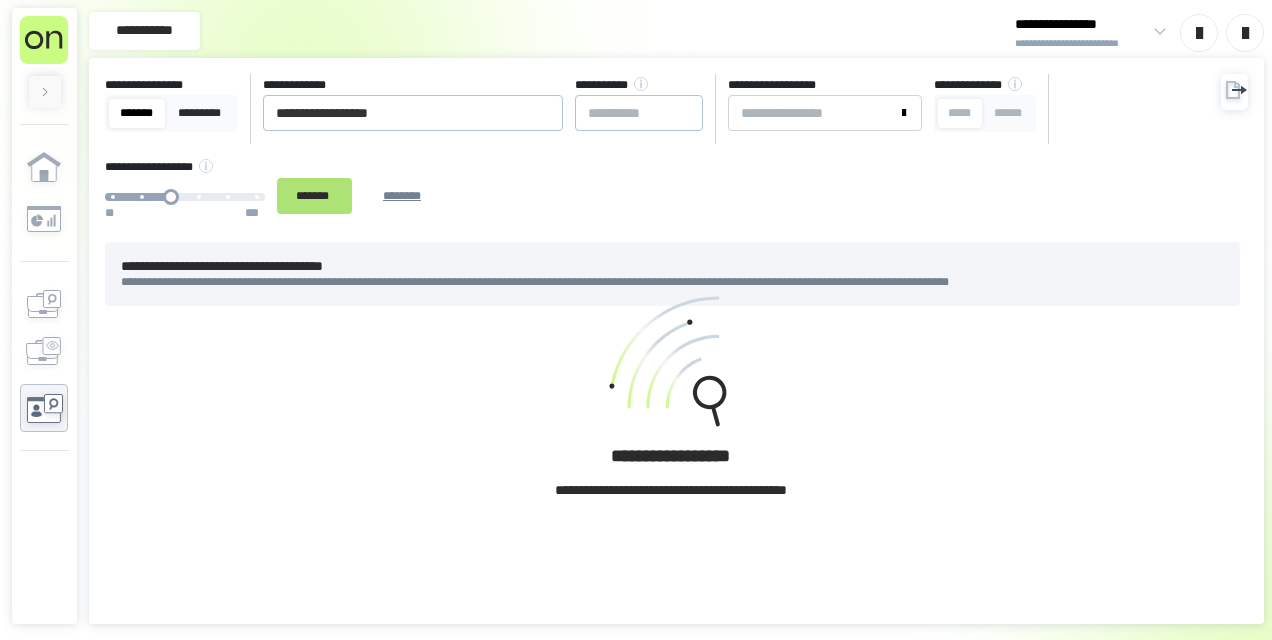 click on "*******" at bounding box center [314, 195] 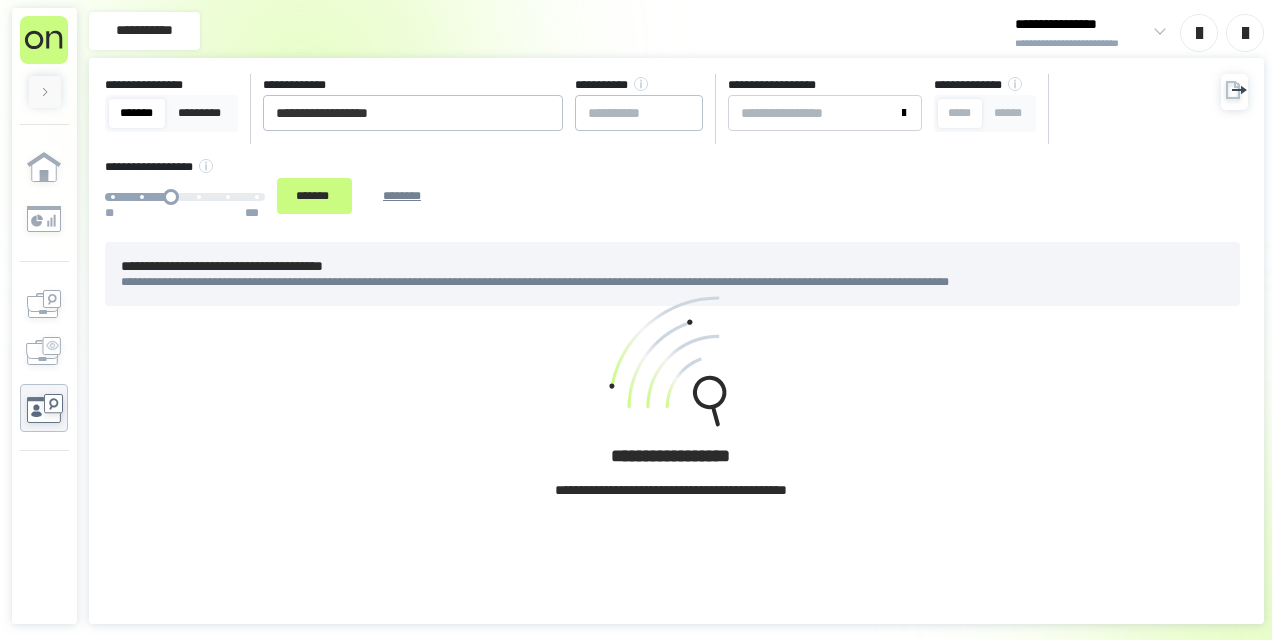 type 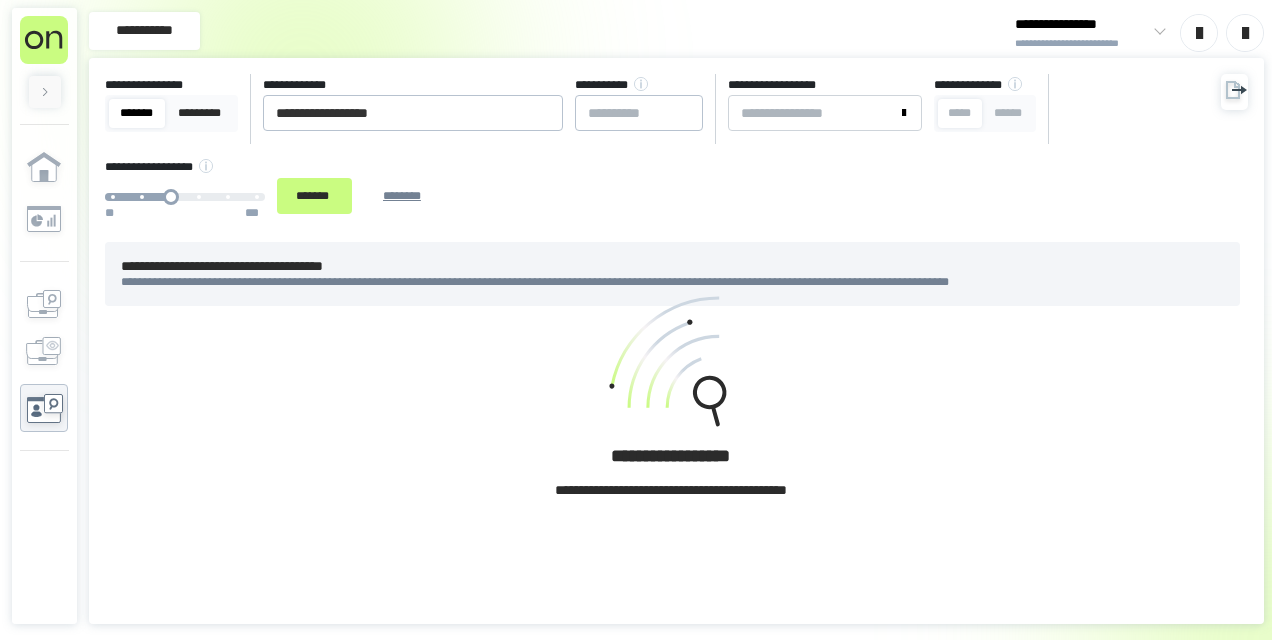 click at bounding box center (44, 382) 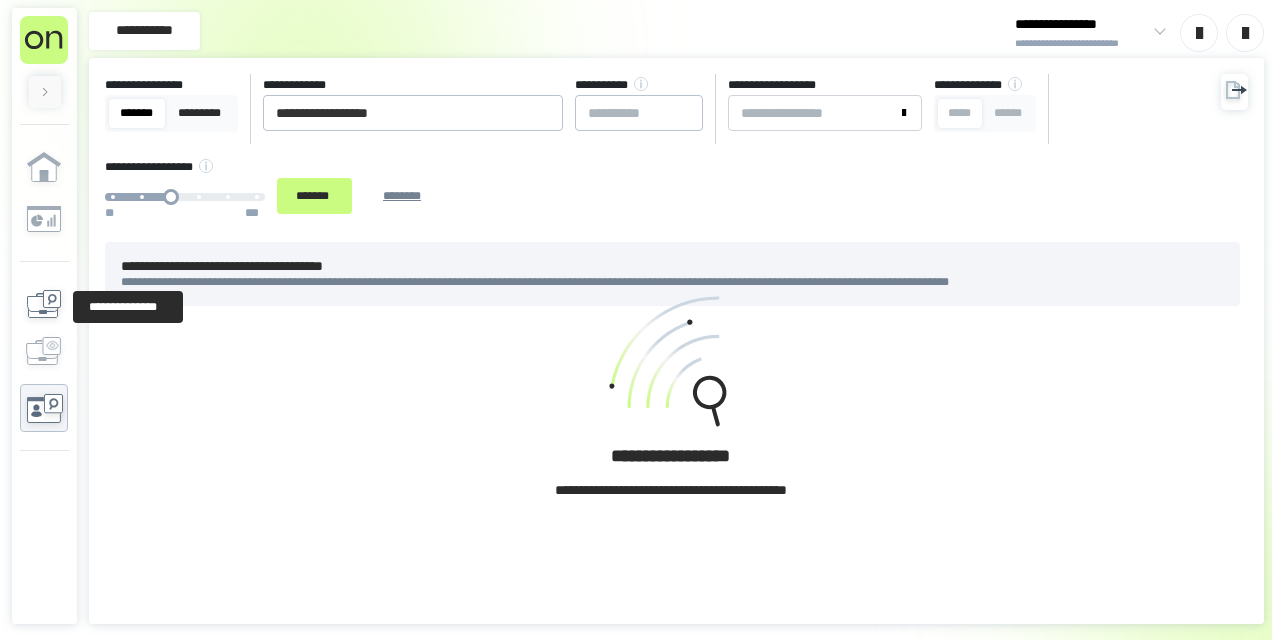 click 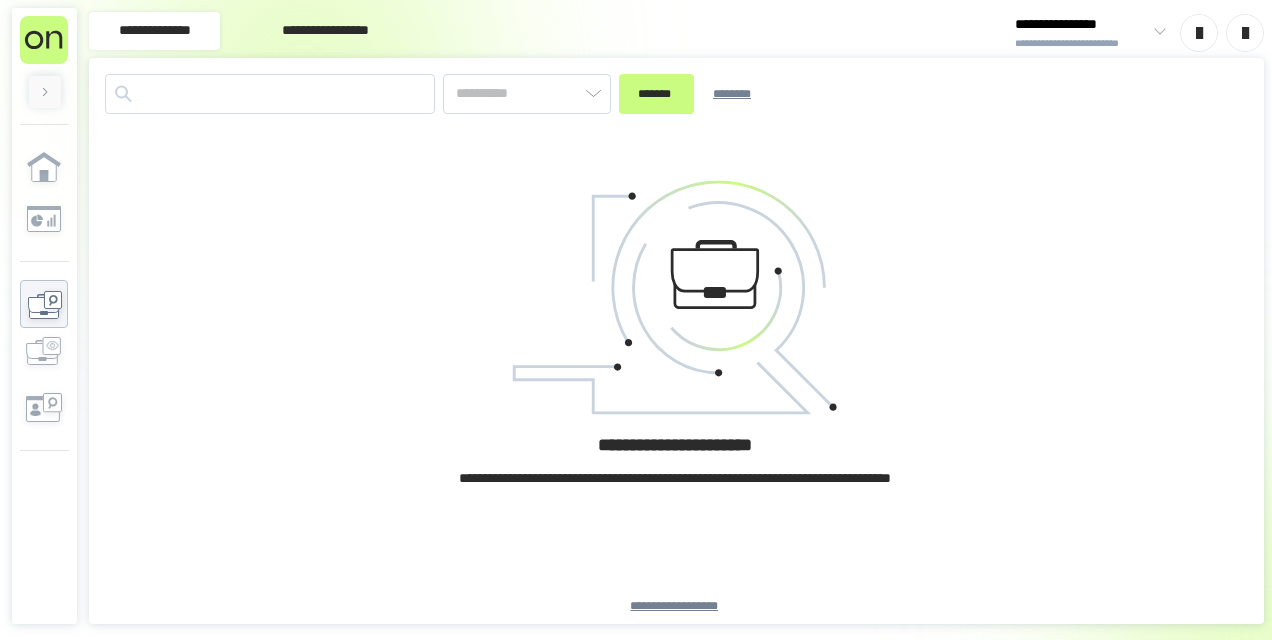 type on "*******" 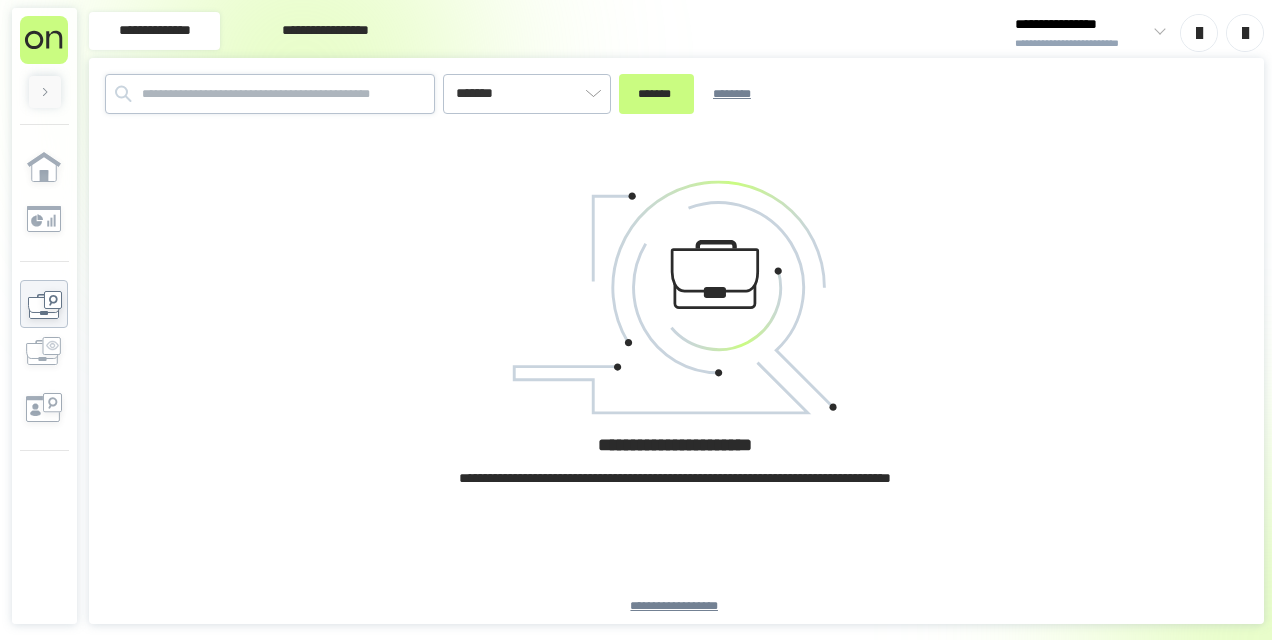click on "******* ******* ********" at bounding box center (676, 102) 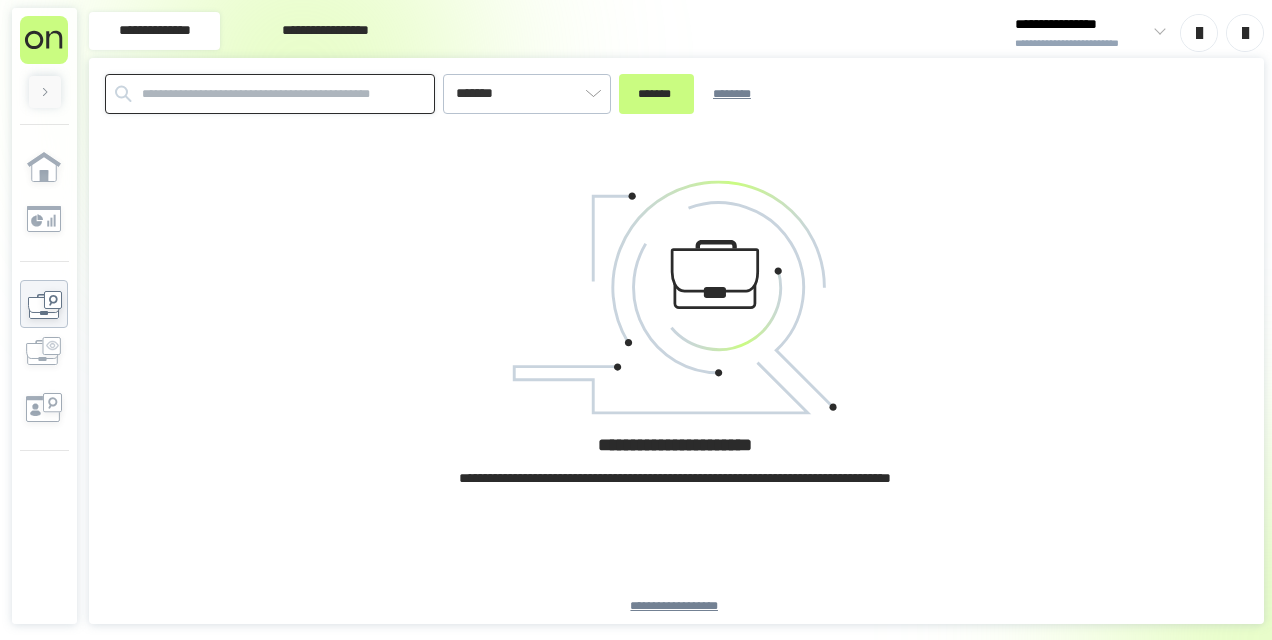 click at bounding box center (270, 94) 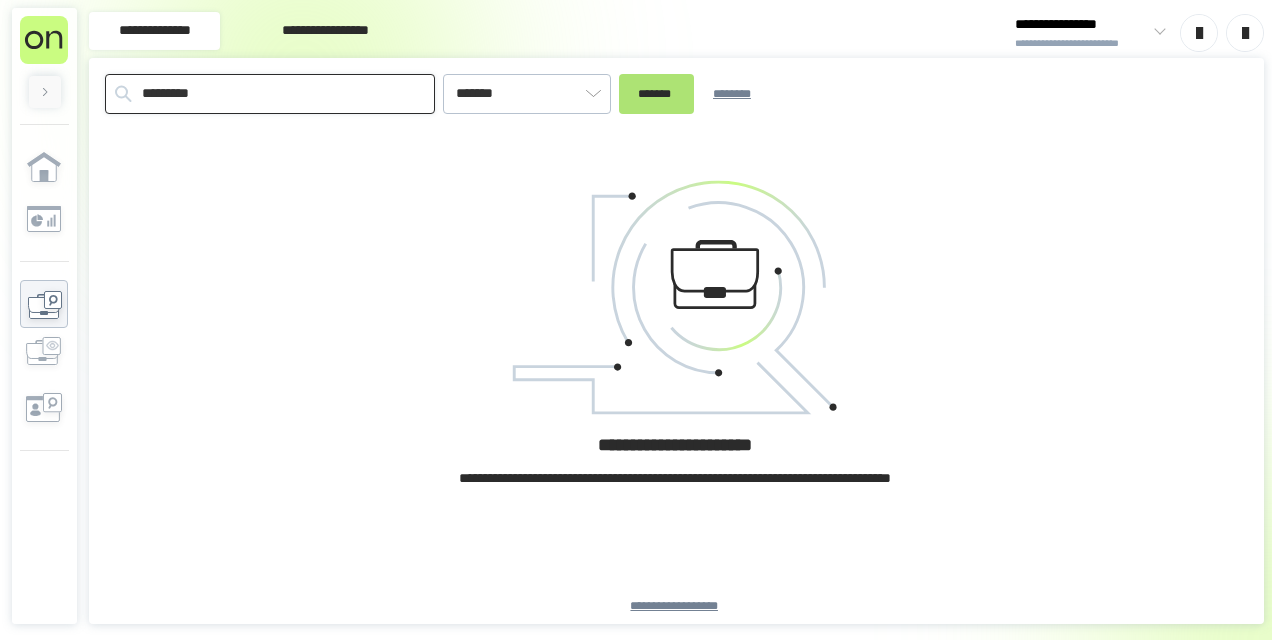 type on "*********" 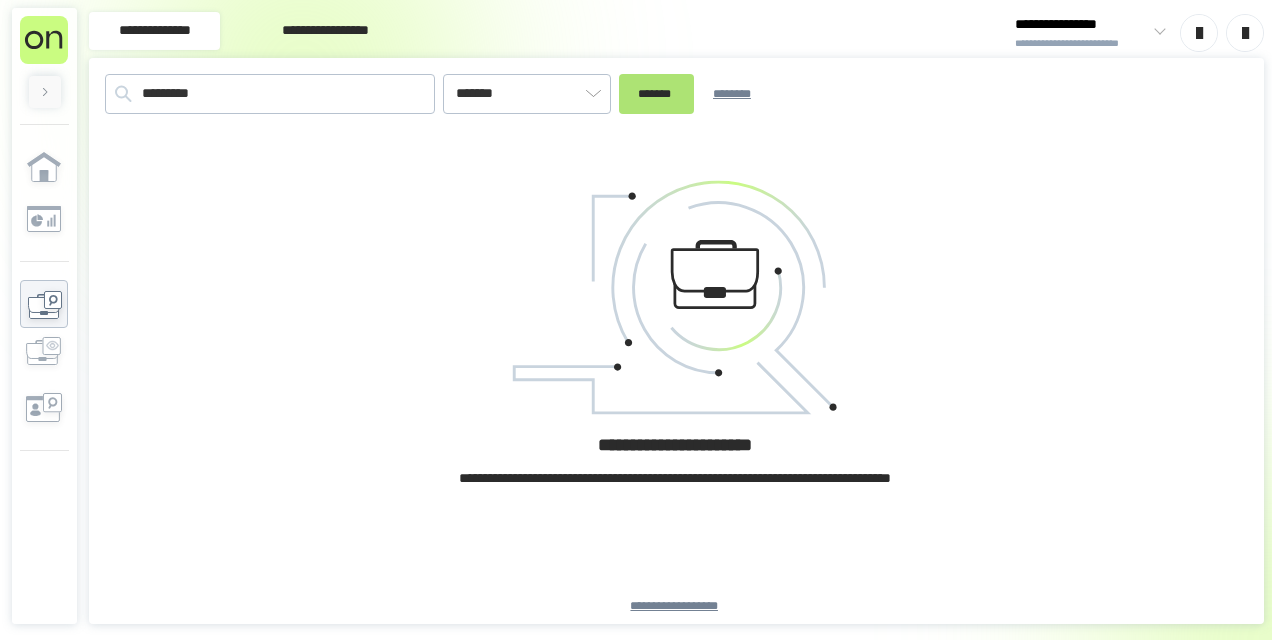 click on "*******" at bounding box center [656, 93] 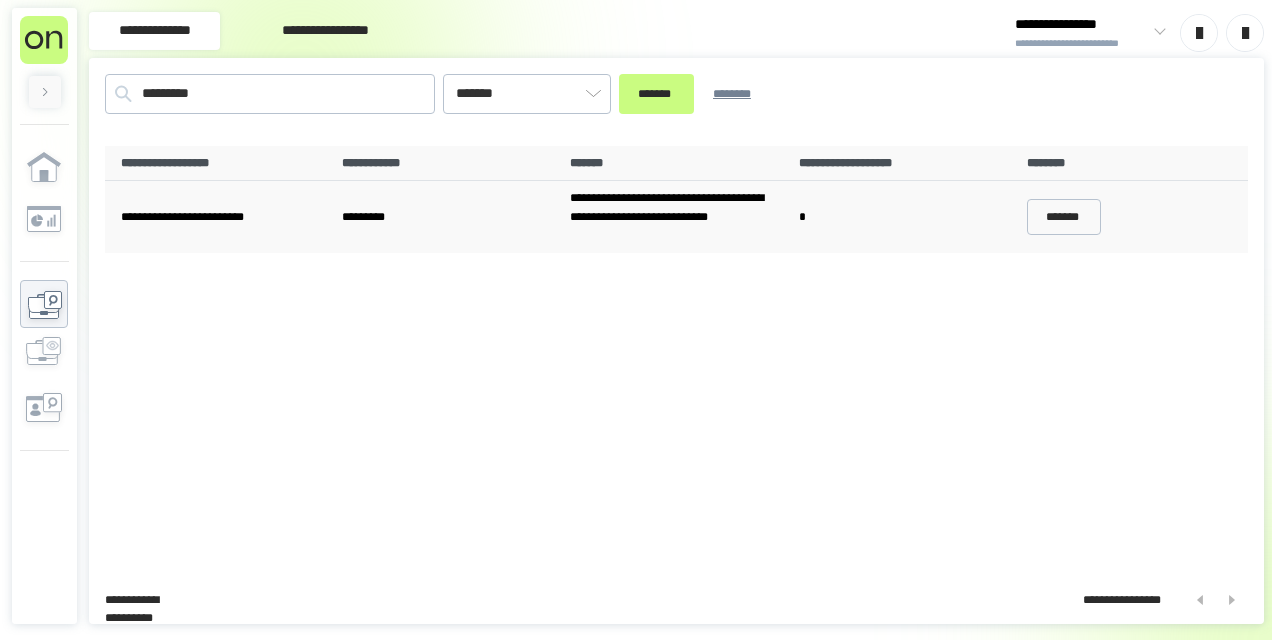 click on "*******" at bounding box center (1133, 217) 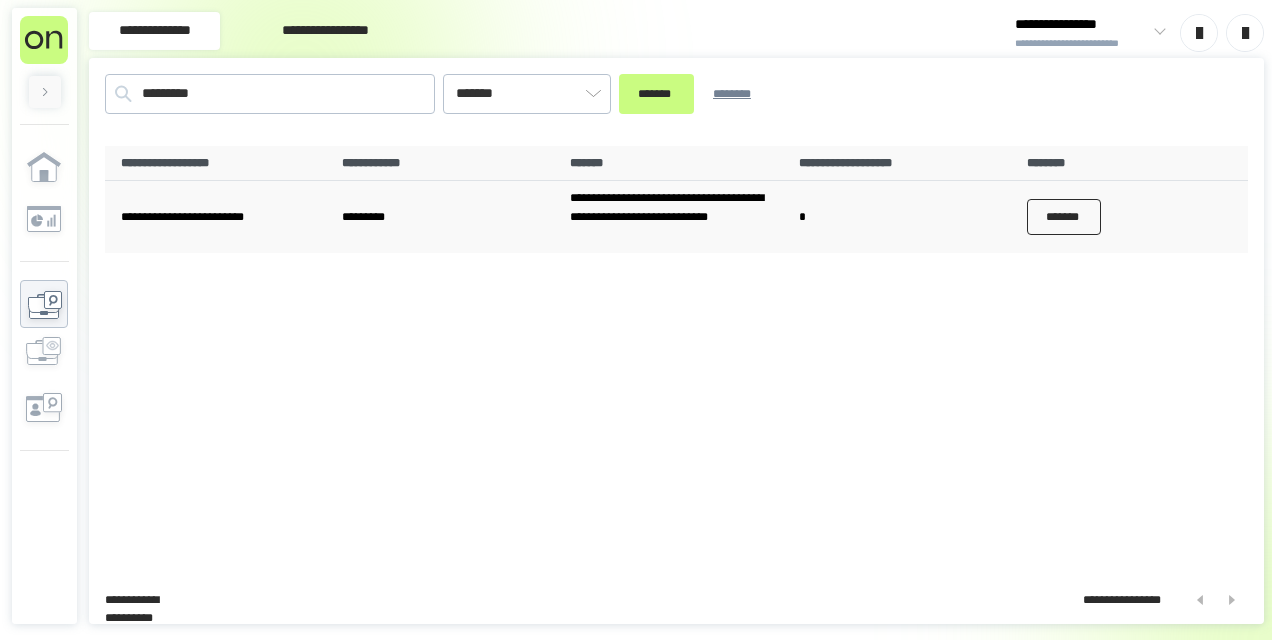 click on "*******" at bounding box center [1064, 217] 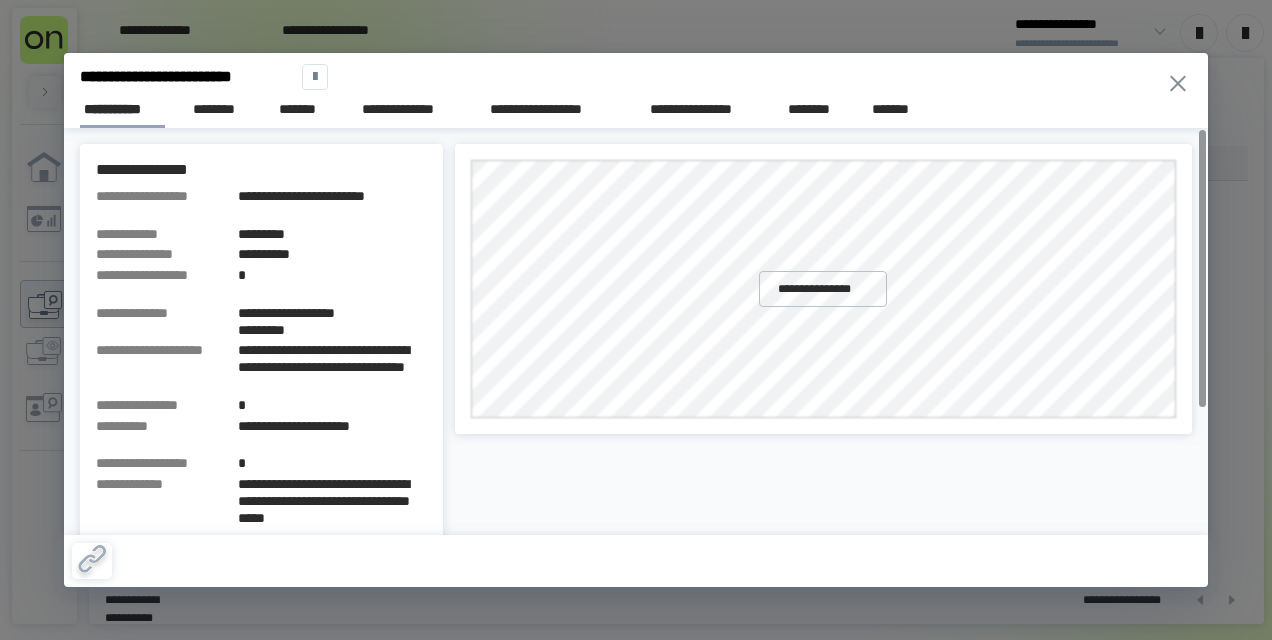 click on "**********" at bounding box center (636, 106) 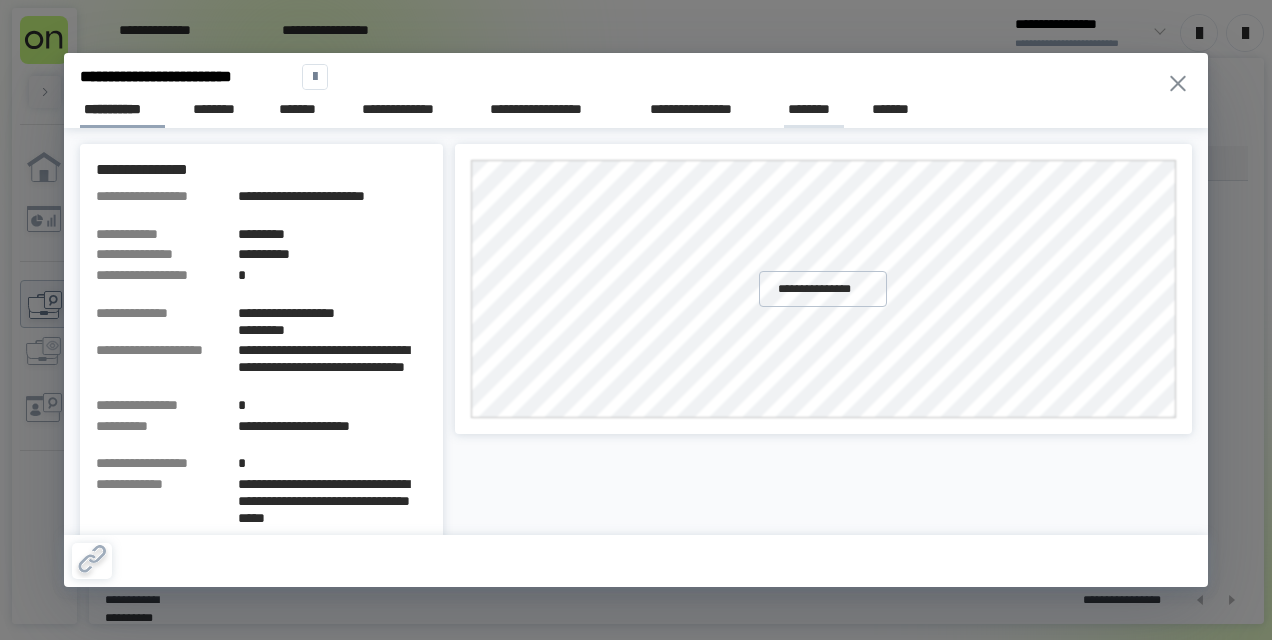 click on "********" at bounding box center (814, 110) 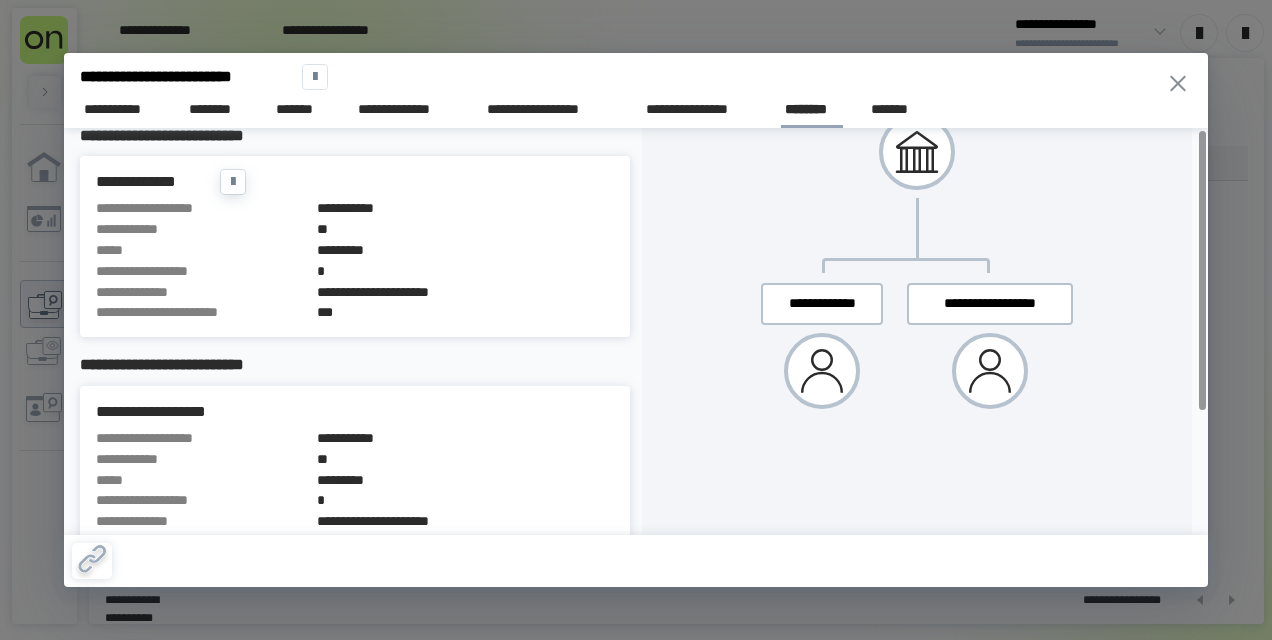 scroll, scrollTop: 181, scrollLeft: 0, axis: vertical 